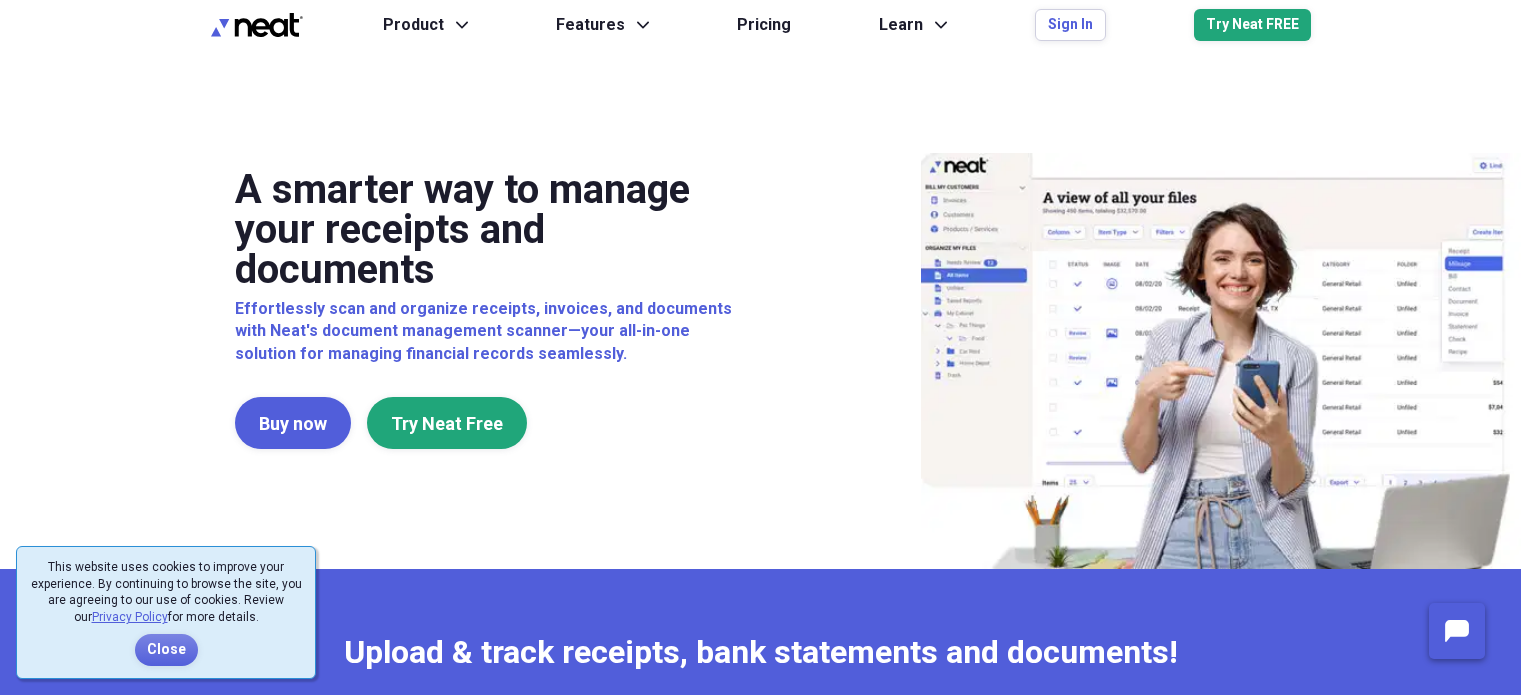 scroll, scrollTop: 0, scrollLeft: 0, axis: both 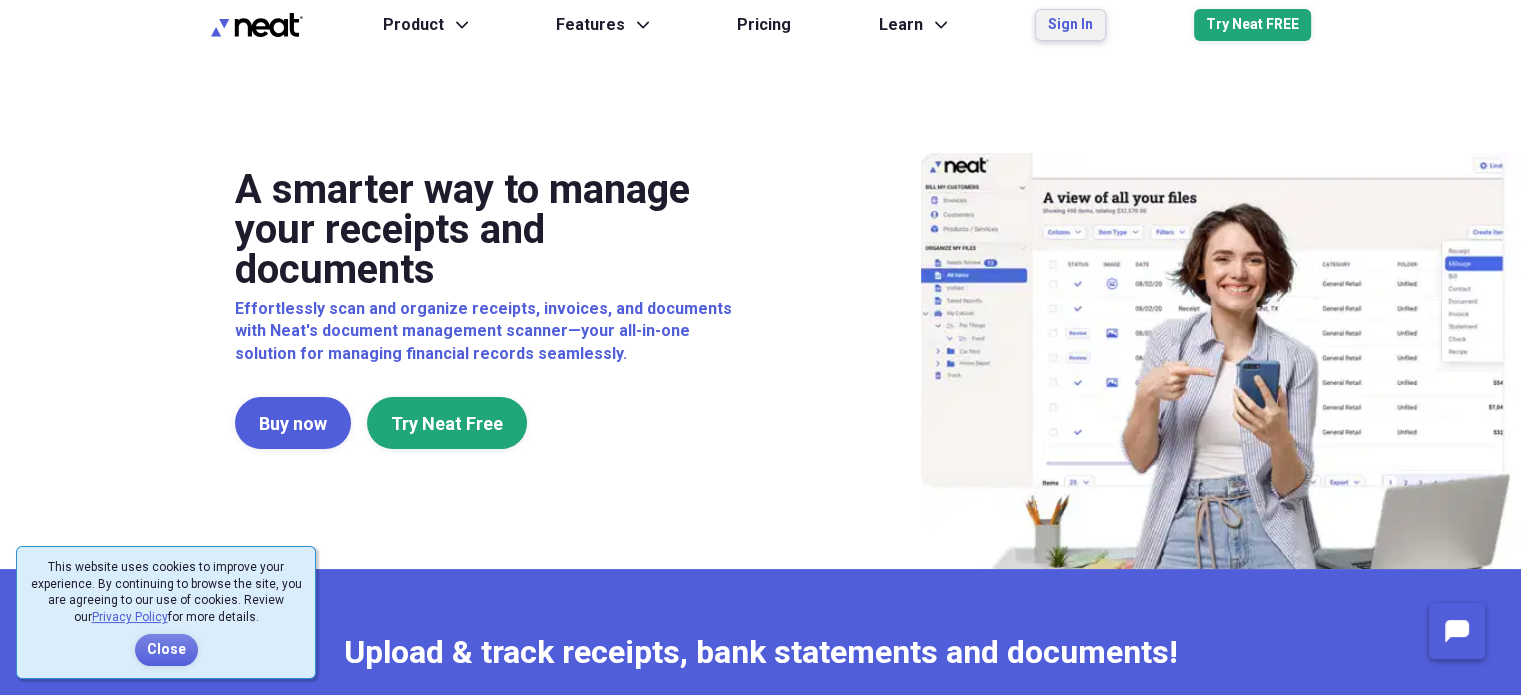 click on "Sign In" at bounding box center (1070, 25) 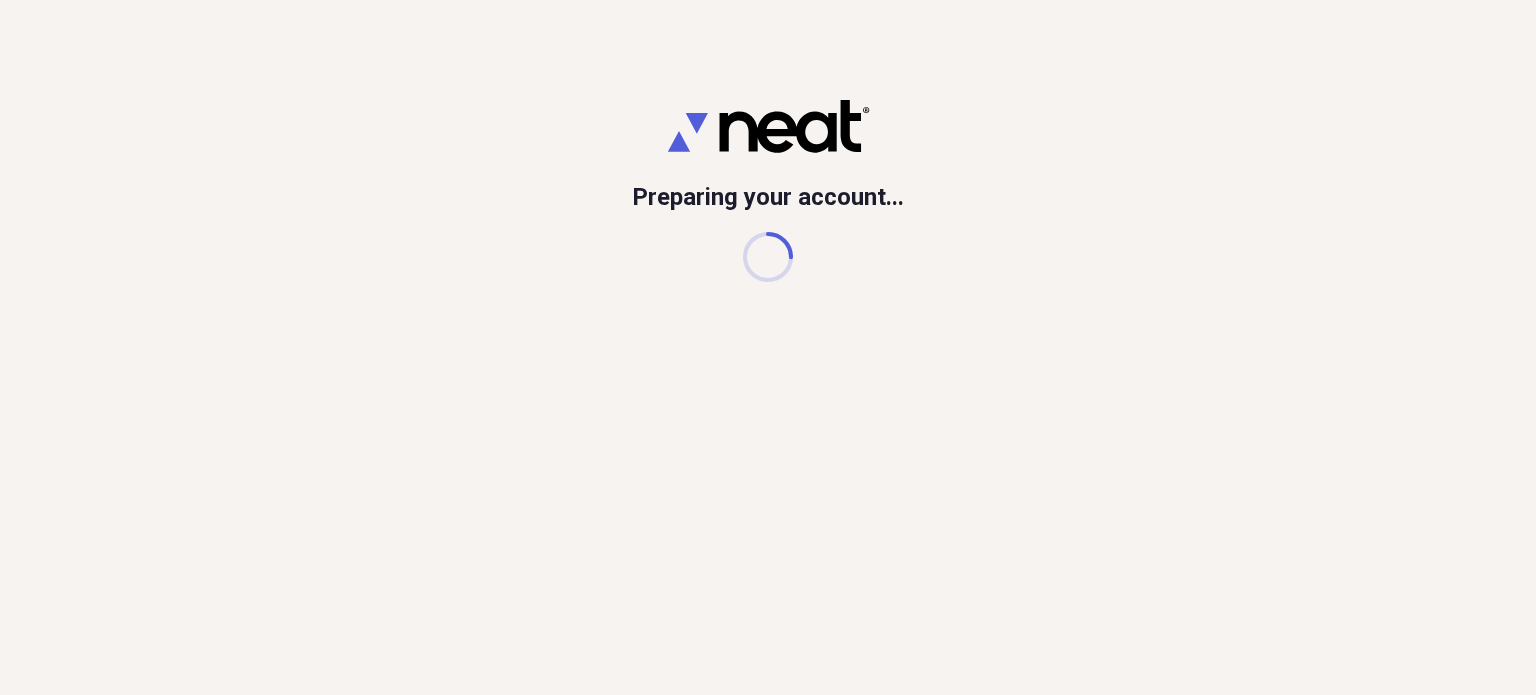 scroll, scrollTop: 0, scrollLeft: 0, axis: both 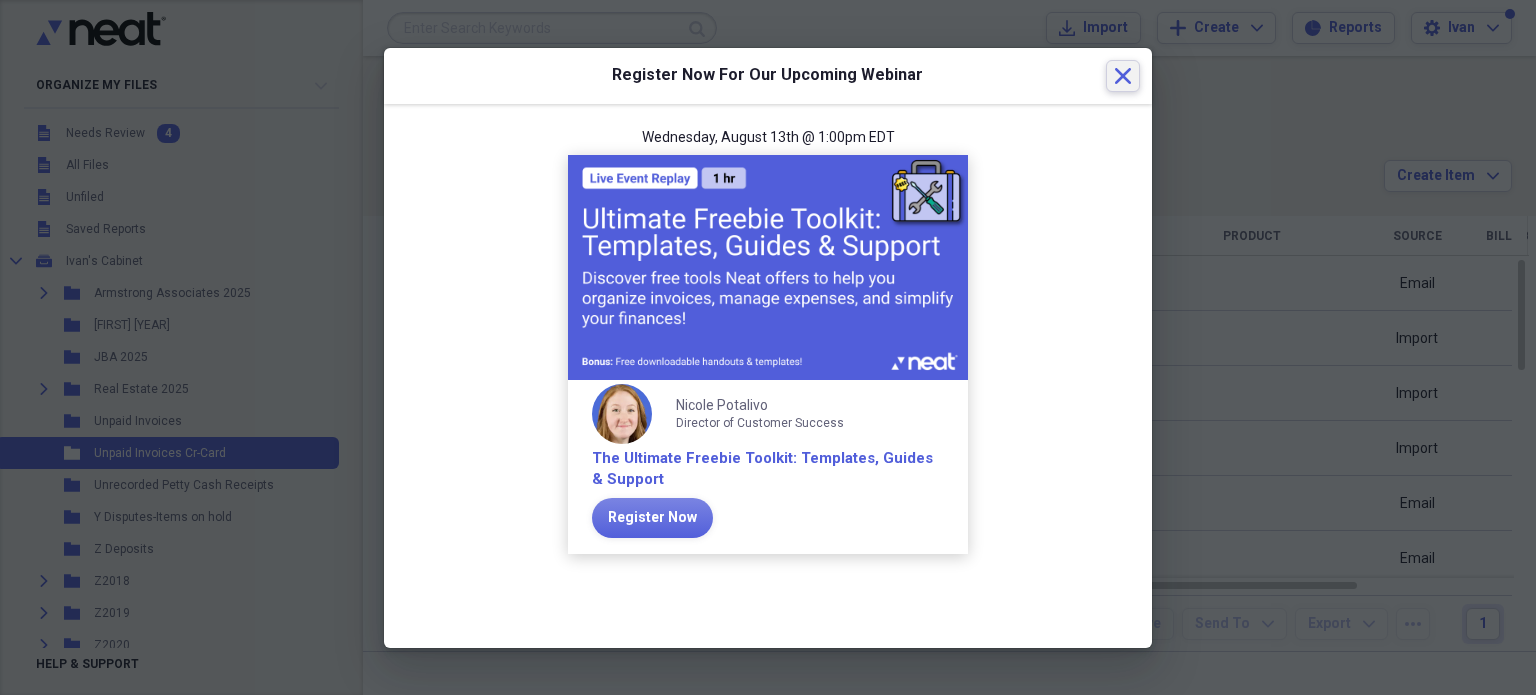click 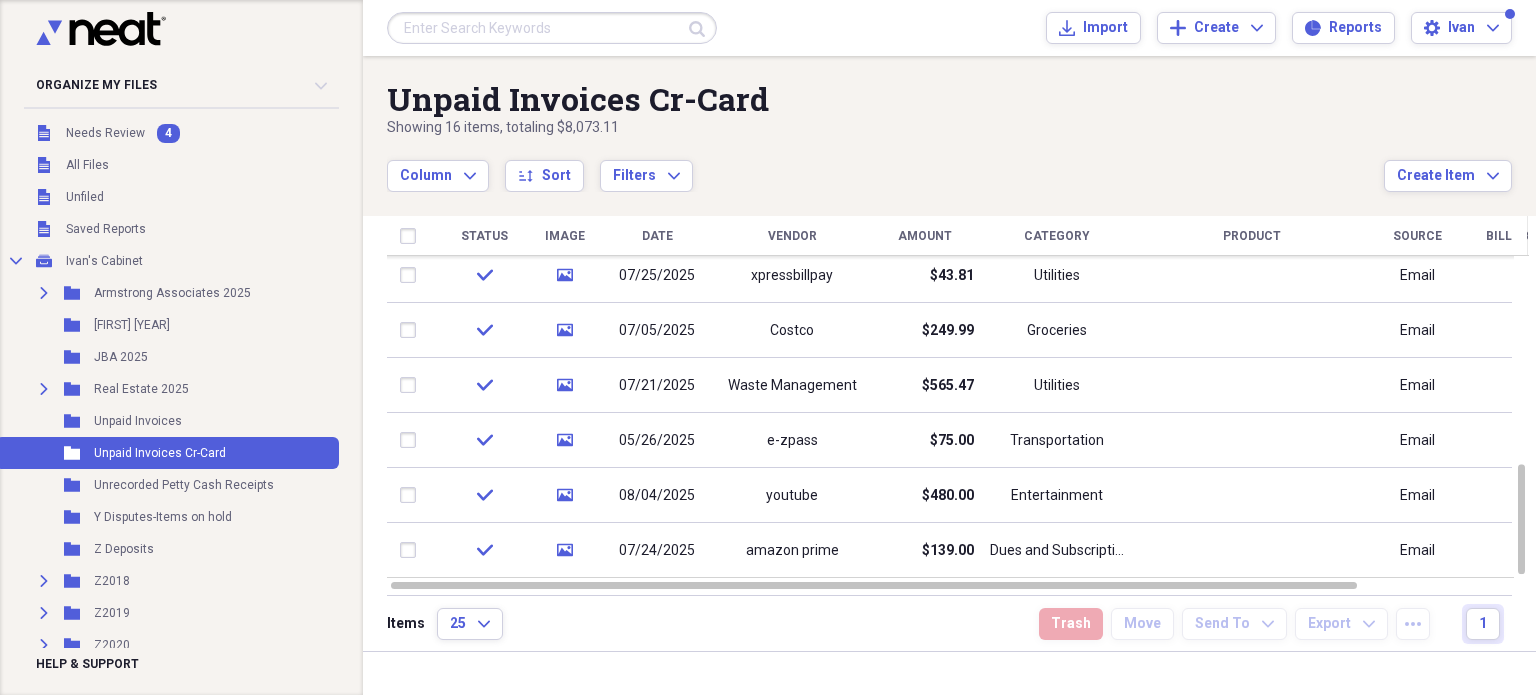 click on "Amount" at bounding box center (925, 236) 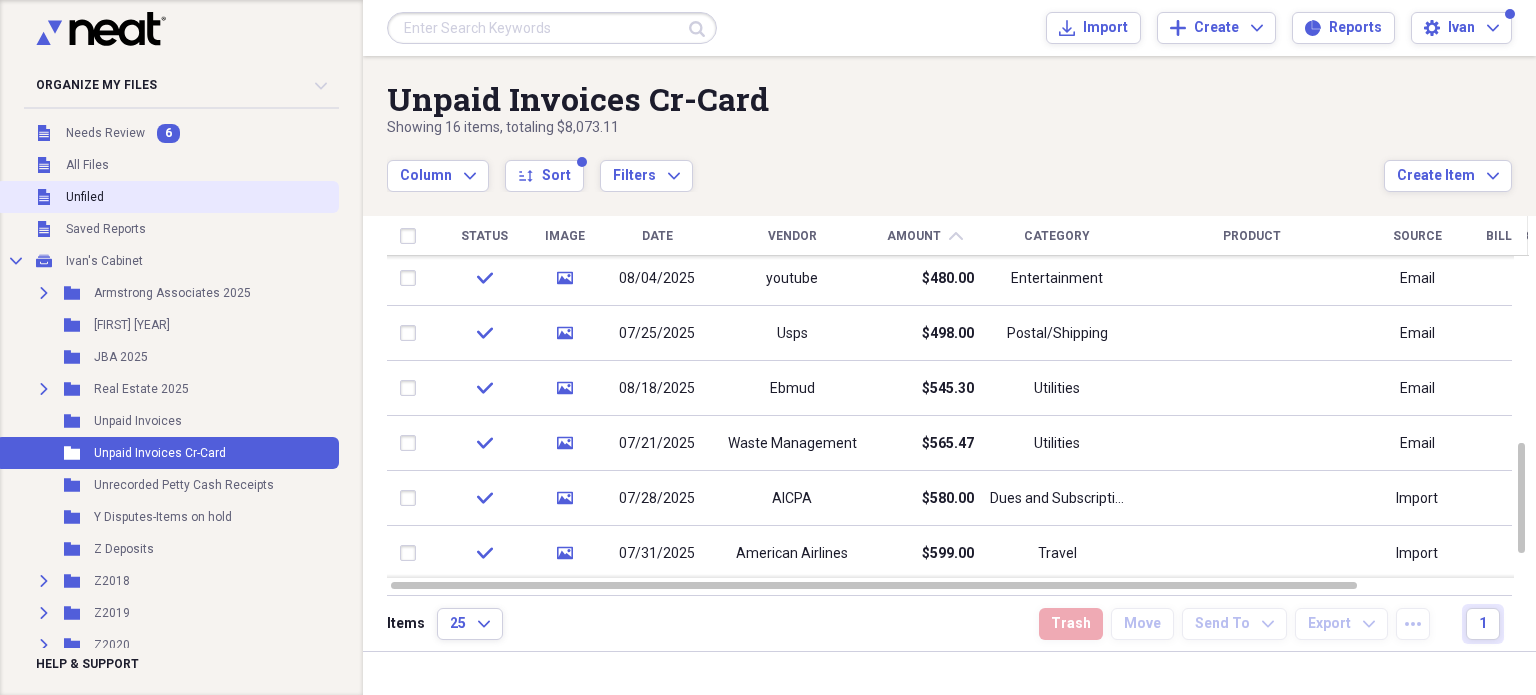 click on "Unfiled" at bounding box center [85, 197] 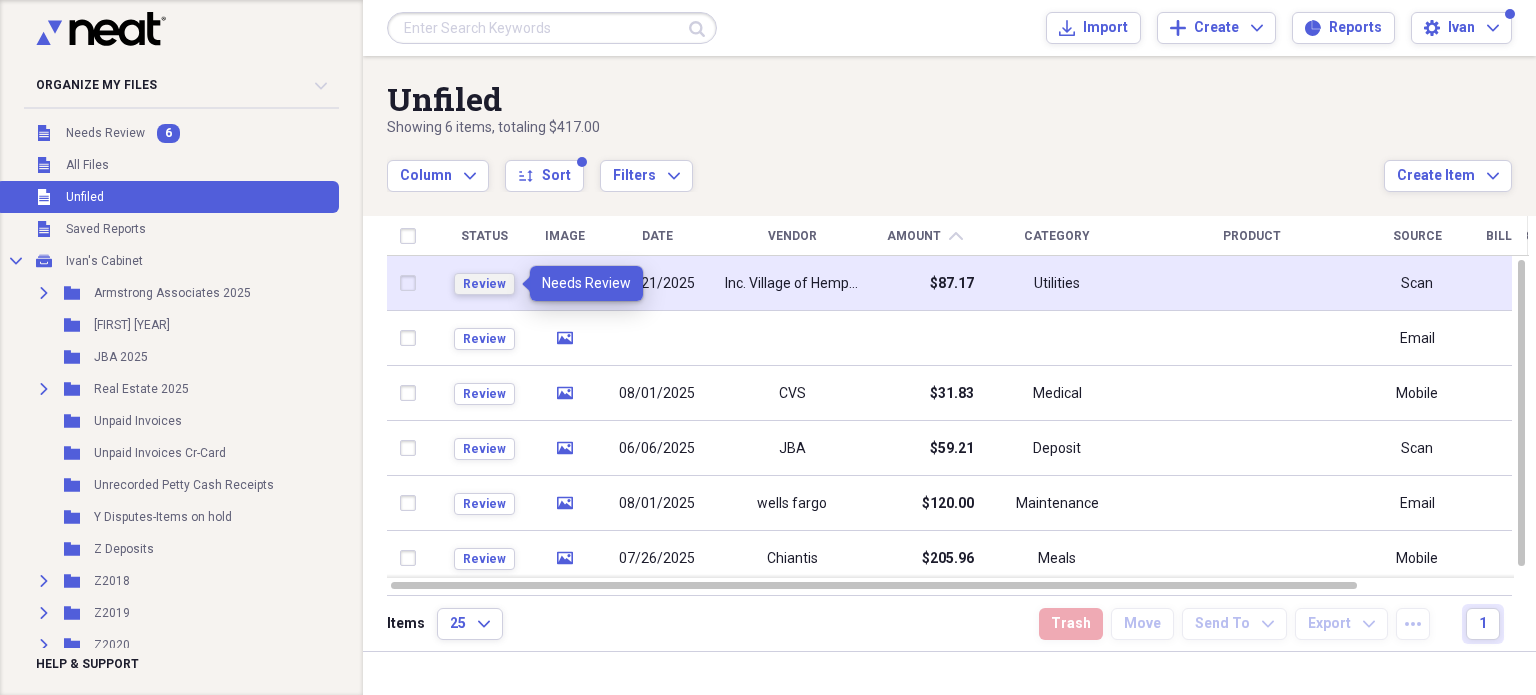 click on "Review" at bounding box center (484, 284) 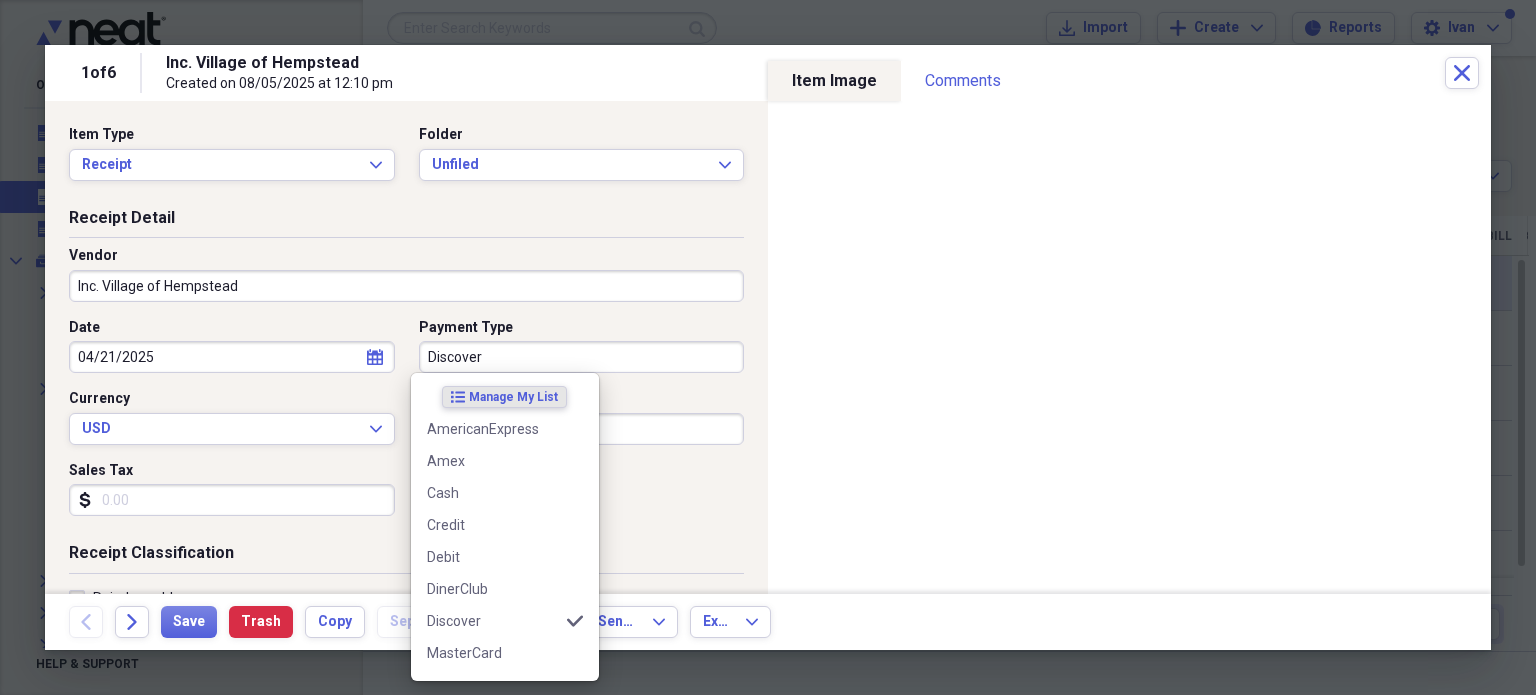 click on "Discover" at bounding box center [582, 357] 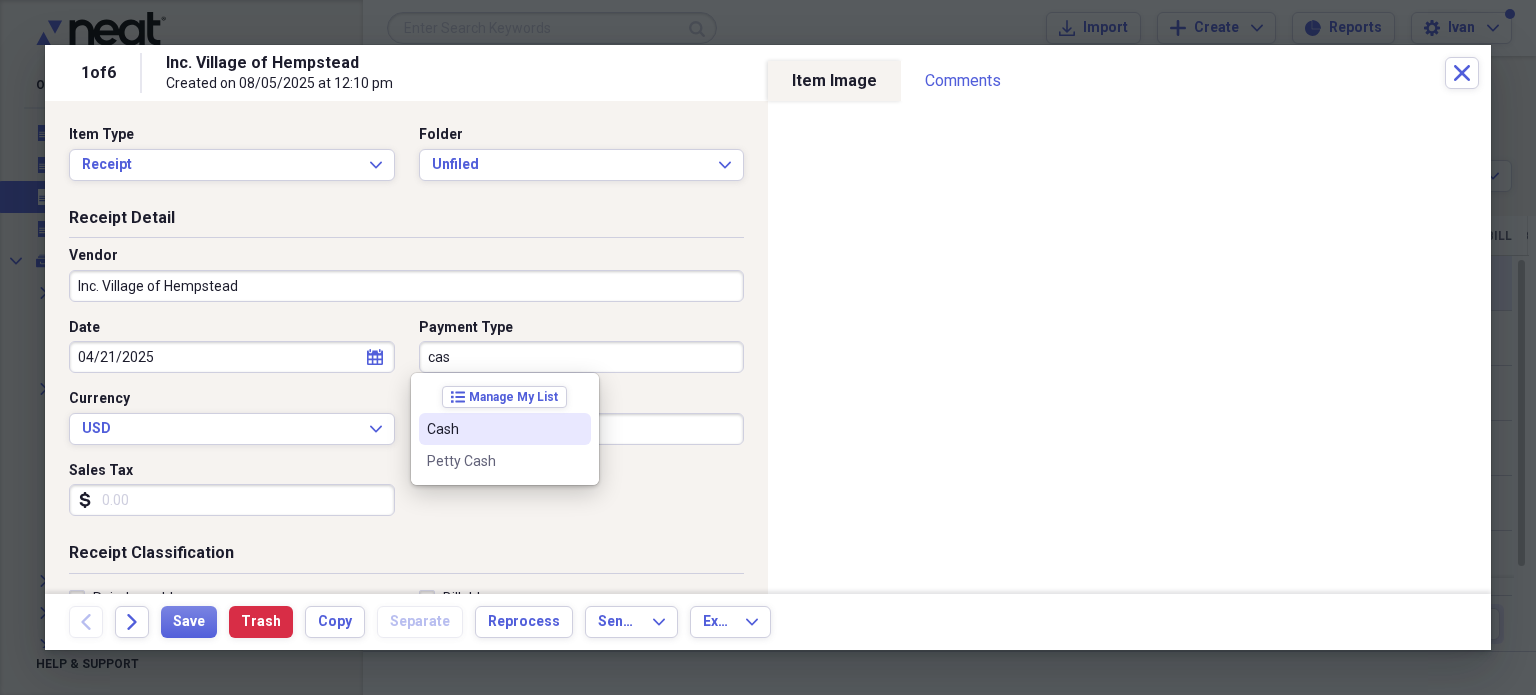 click on "Cash" at bounding box center [493, 429] 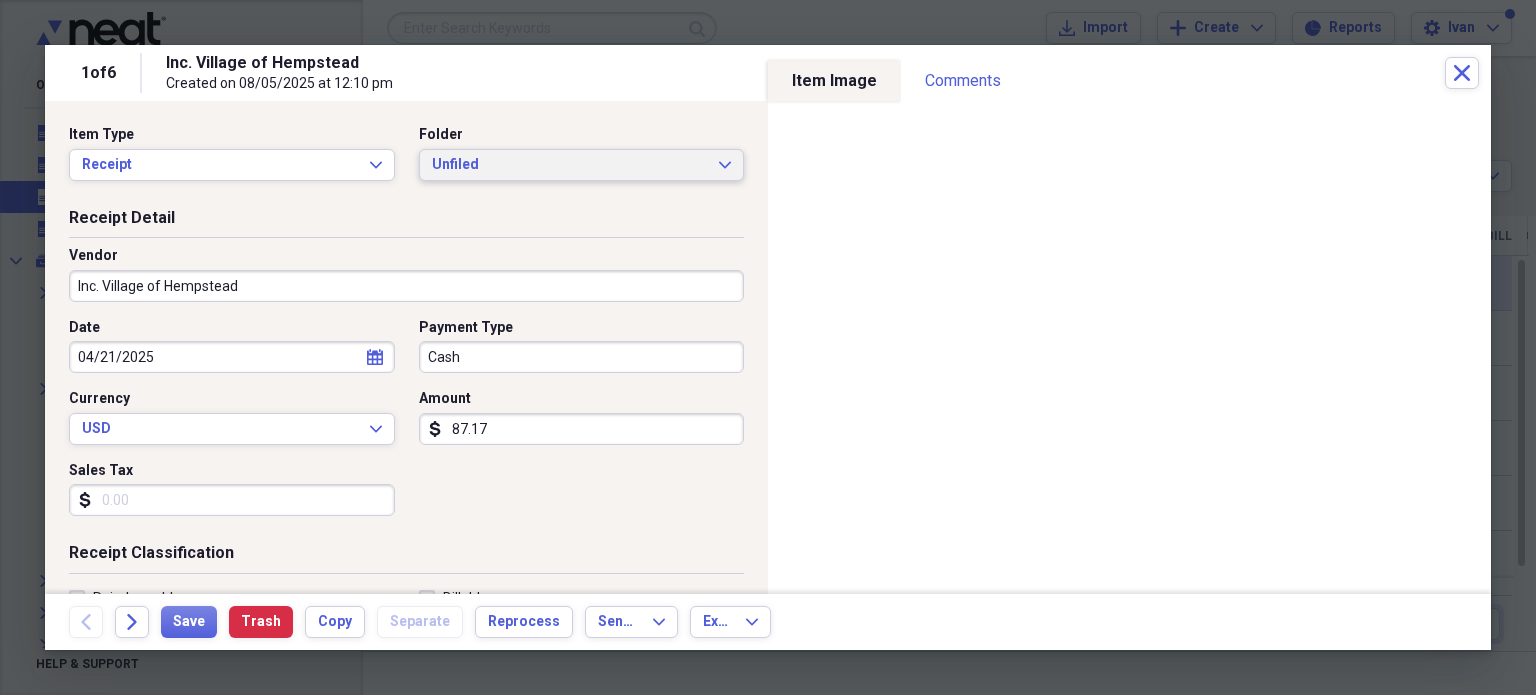click on "Unfiled" at bounding box center [570, 165] 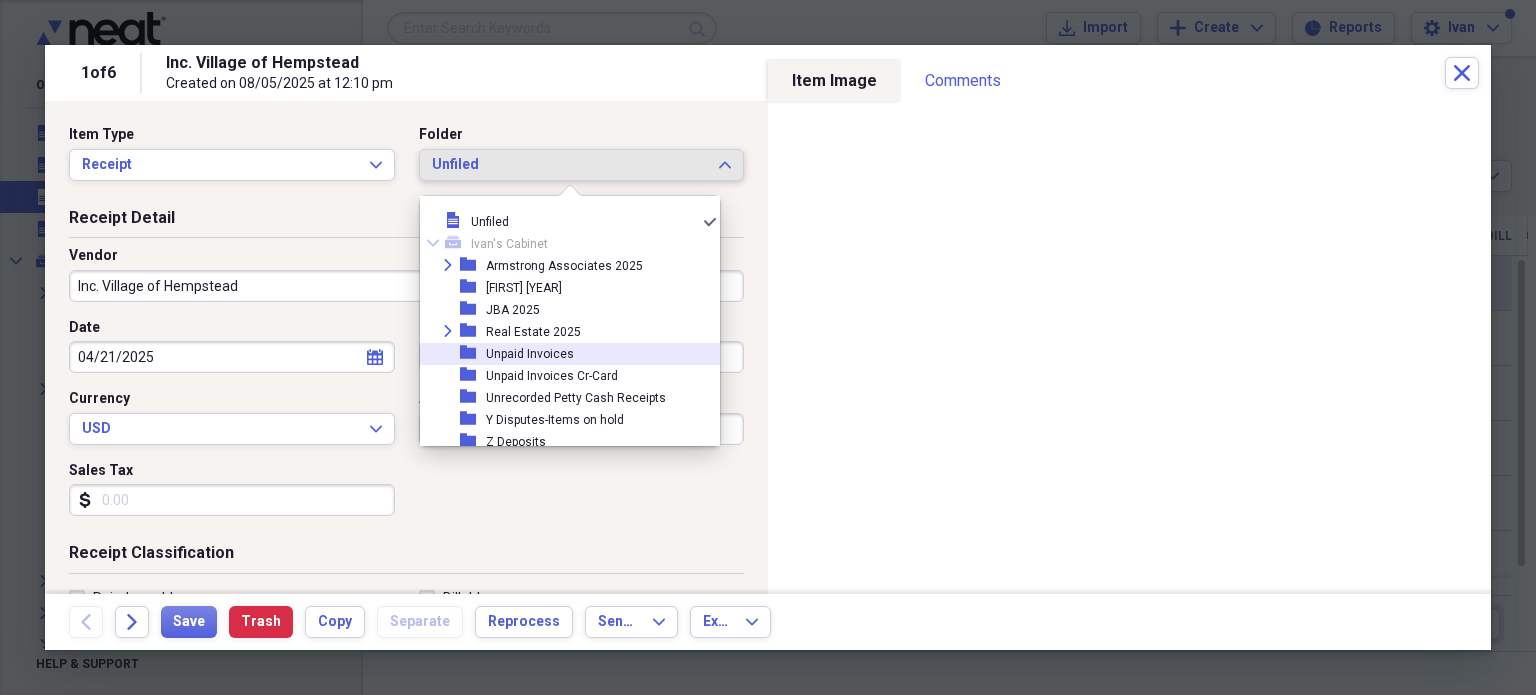 click on "Unpaid Invoices" at bounding box center (530, 354) 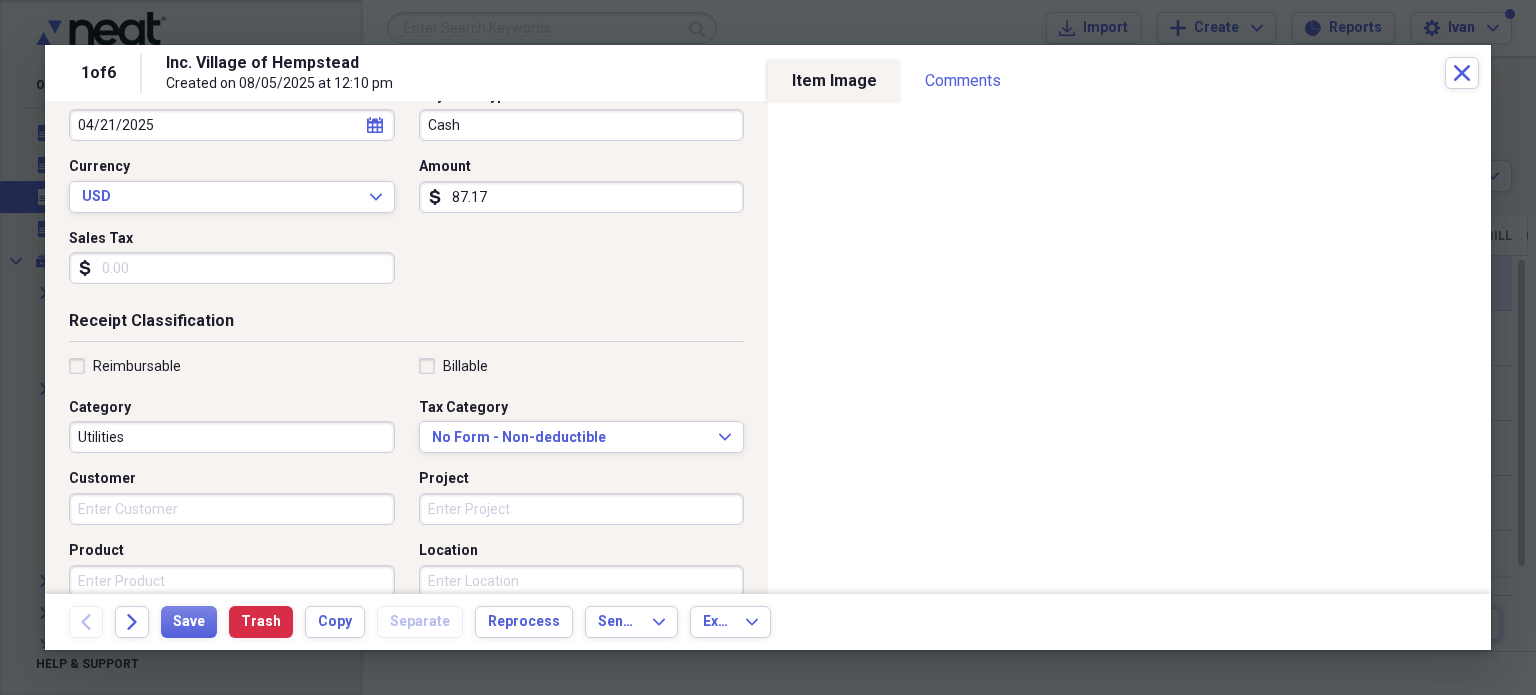 scroll, scrollTop: 300, scrollLeft: 0, axis: vertical 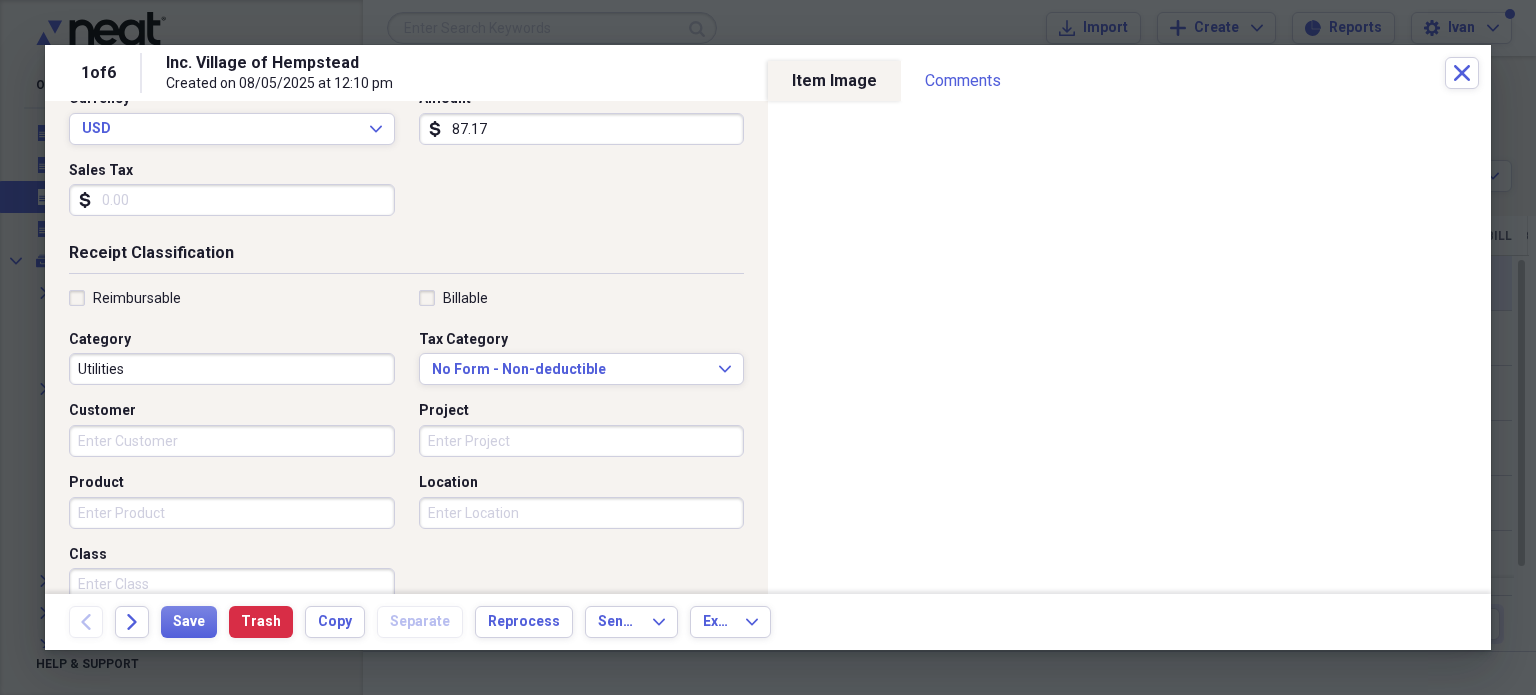 click on "Project" at bounding box center [582, 441] 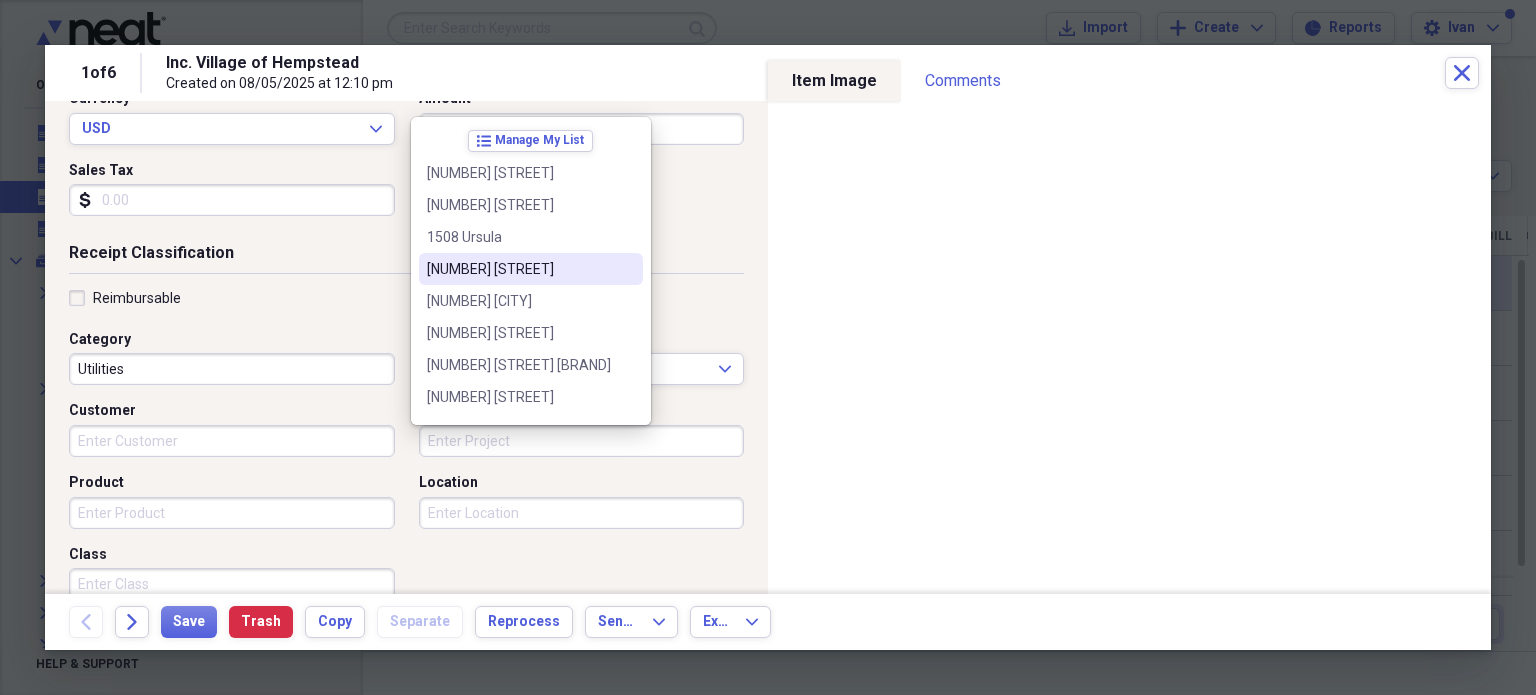 click on "[NUMBER] [STREET]" at bounding box center (519, 269) 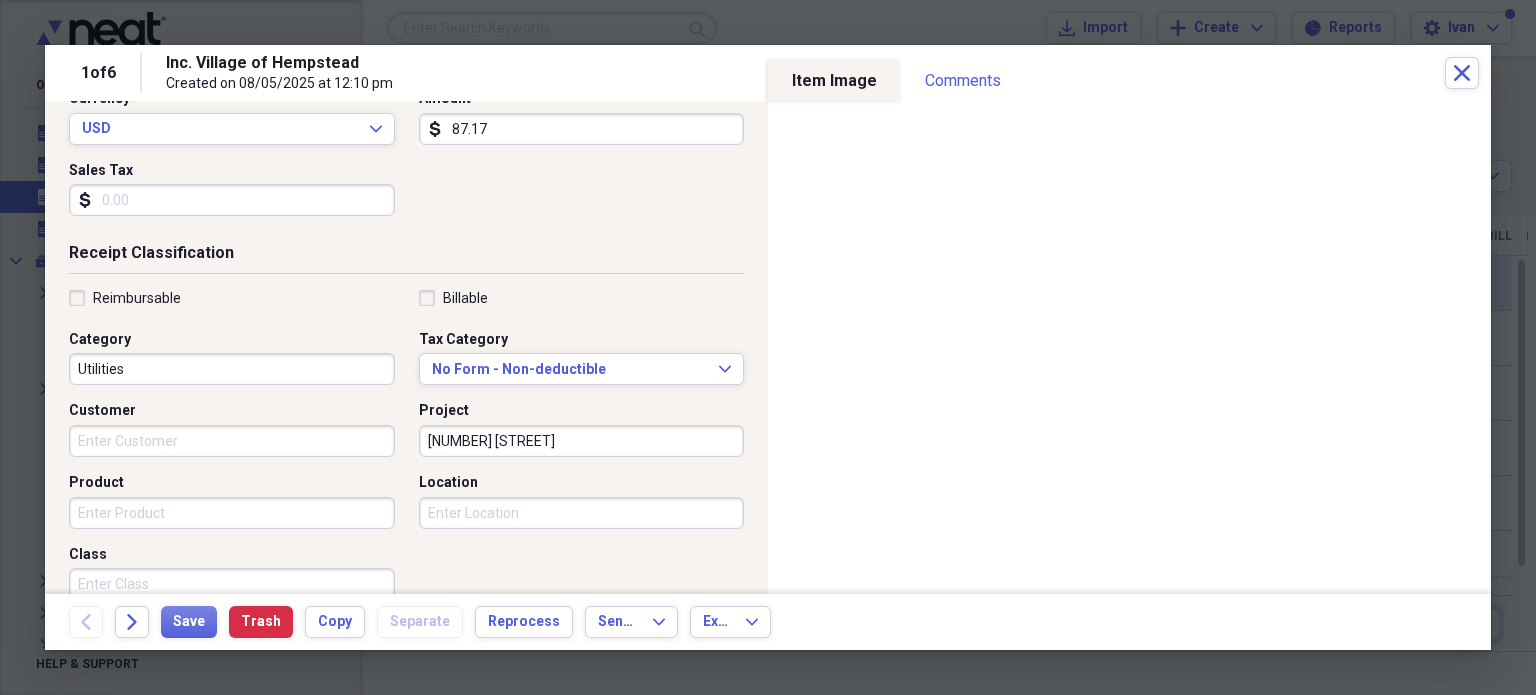 scroll, scrollTop: 0, scrollLeft: 0, axis: both 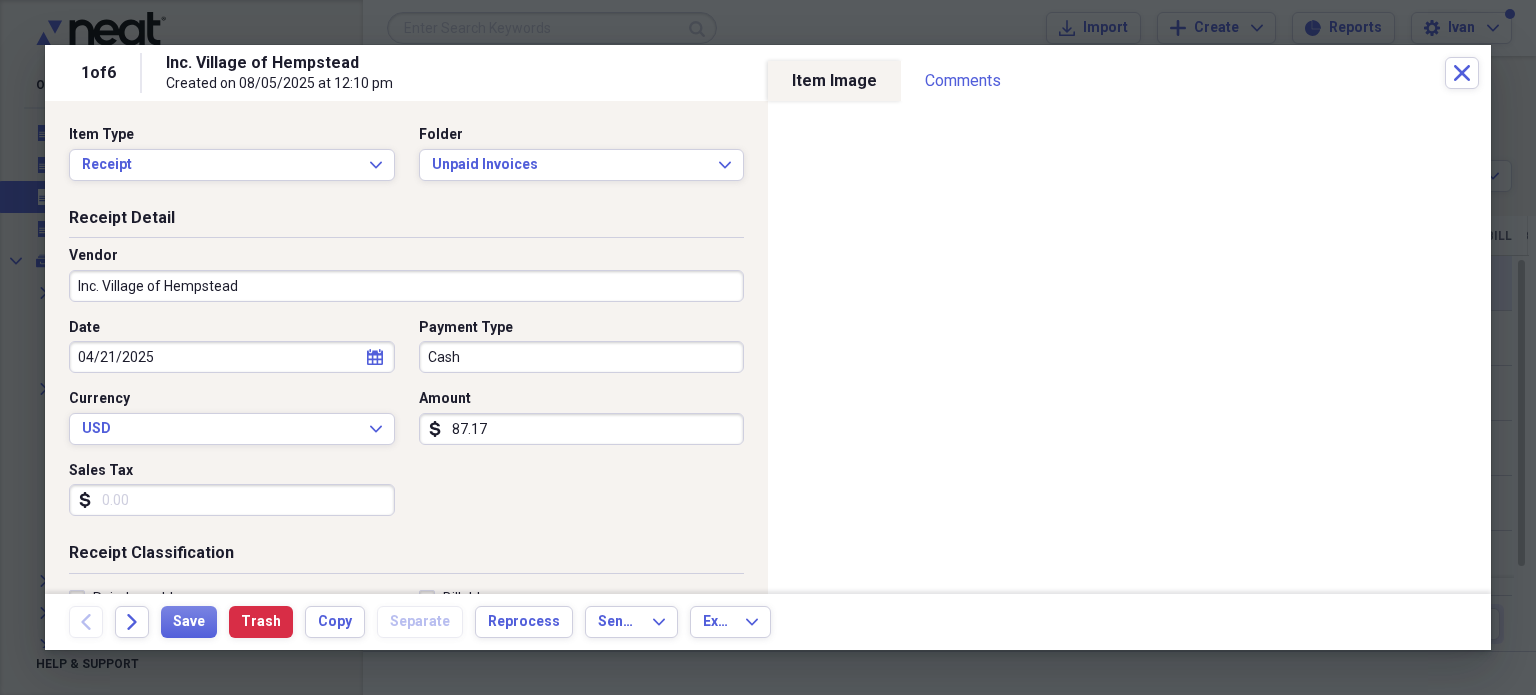click on "calendar" 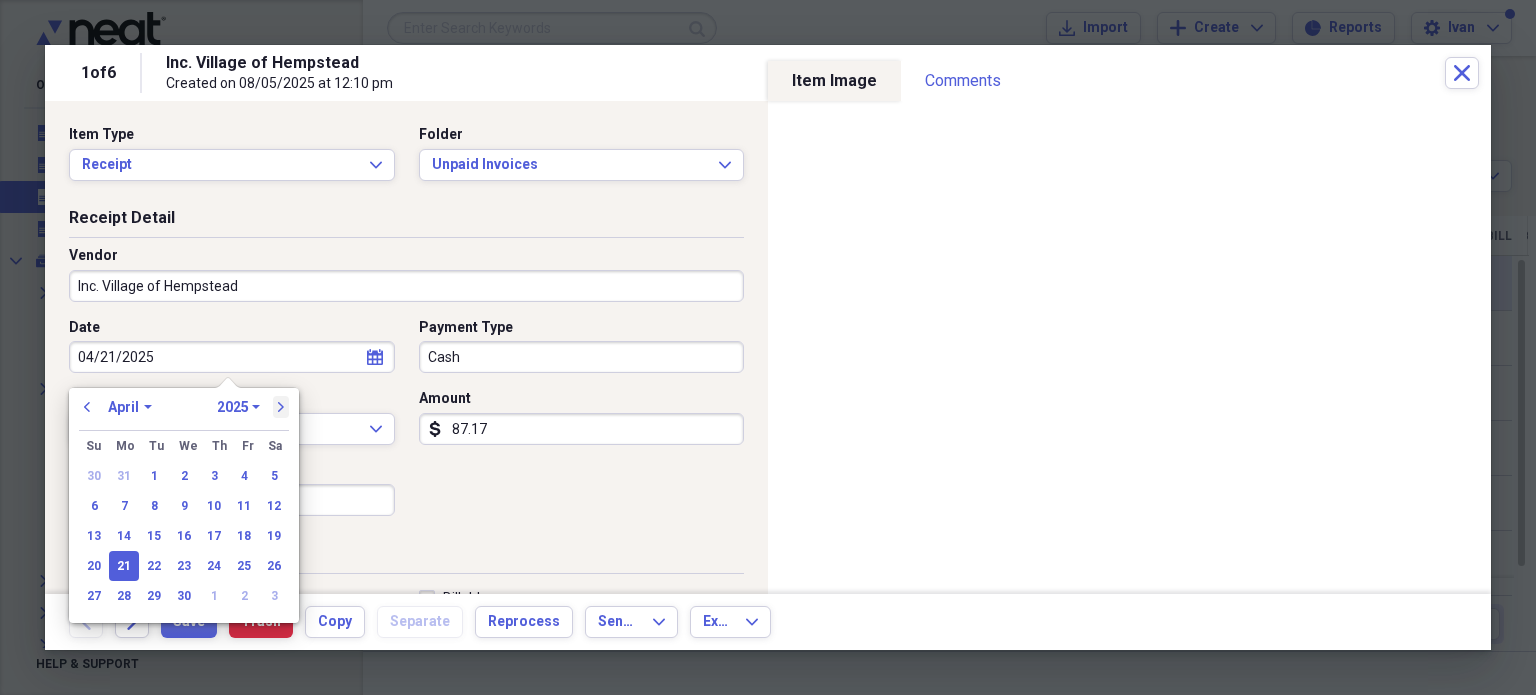 click on "next" at bounding box center [281, 407] 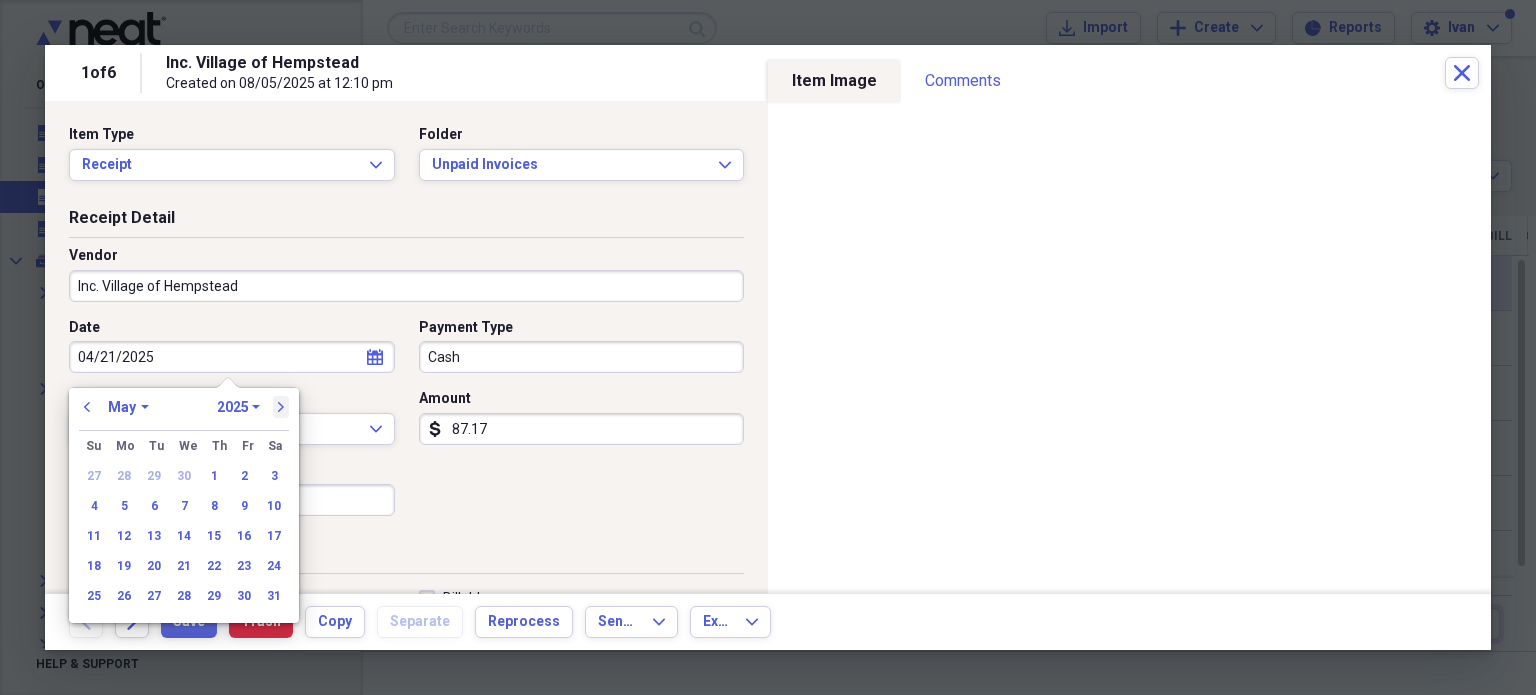 click on "next" at bounding box center (281, 407) 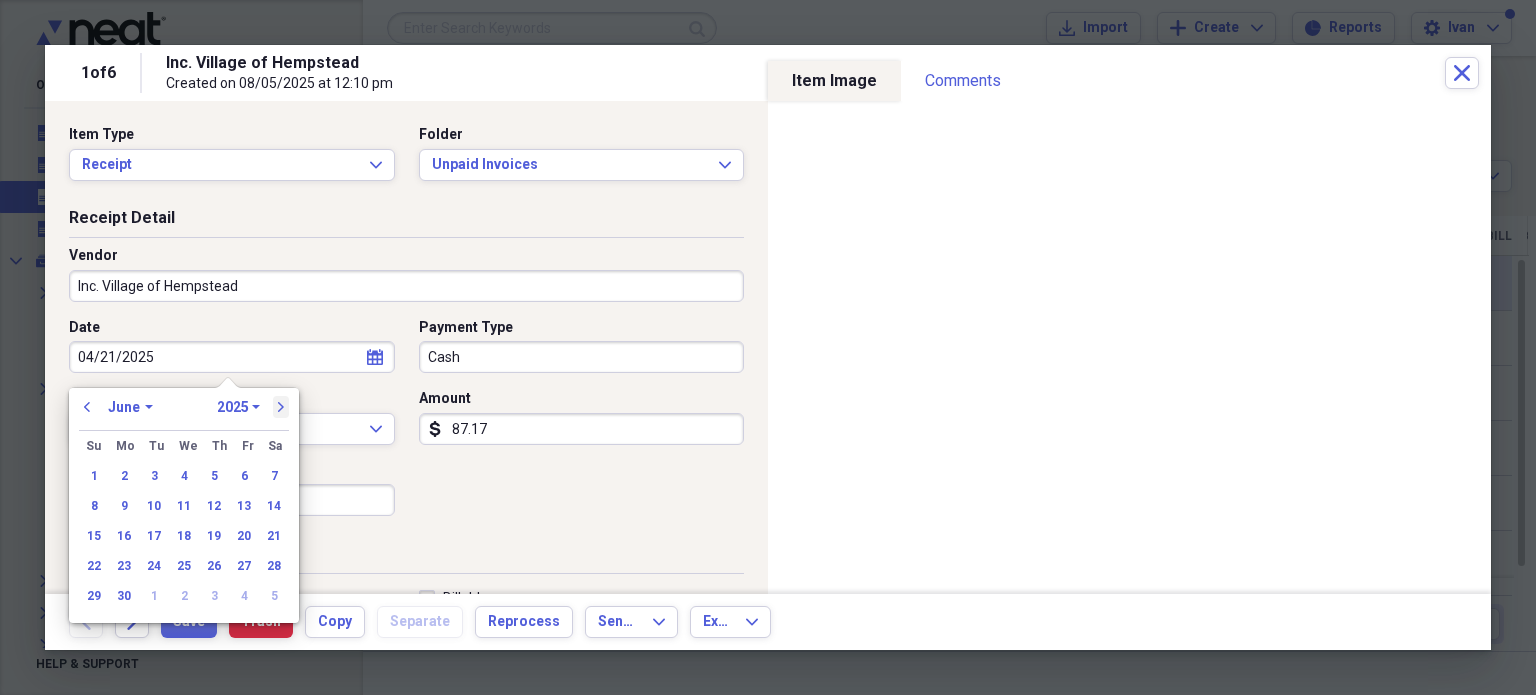 click on "next" at bounding box center (281, 407) 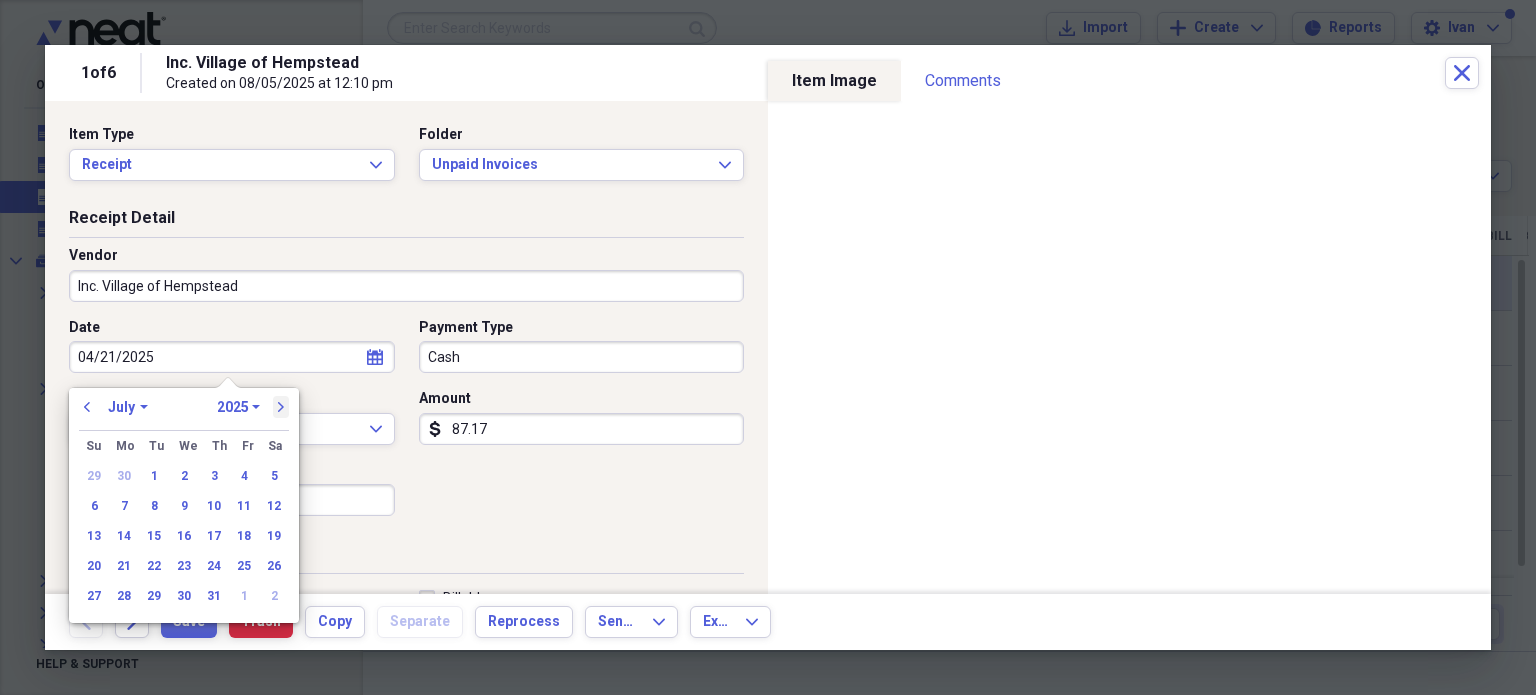 click on "next" at bounding box center (281, 407) 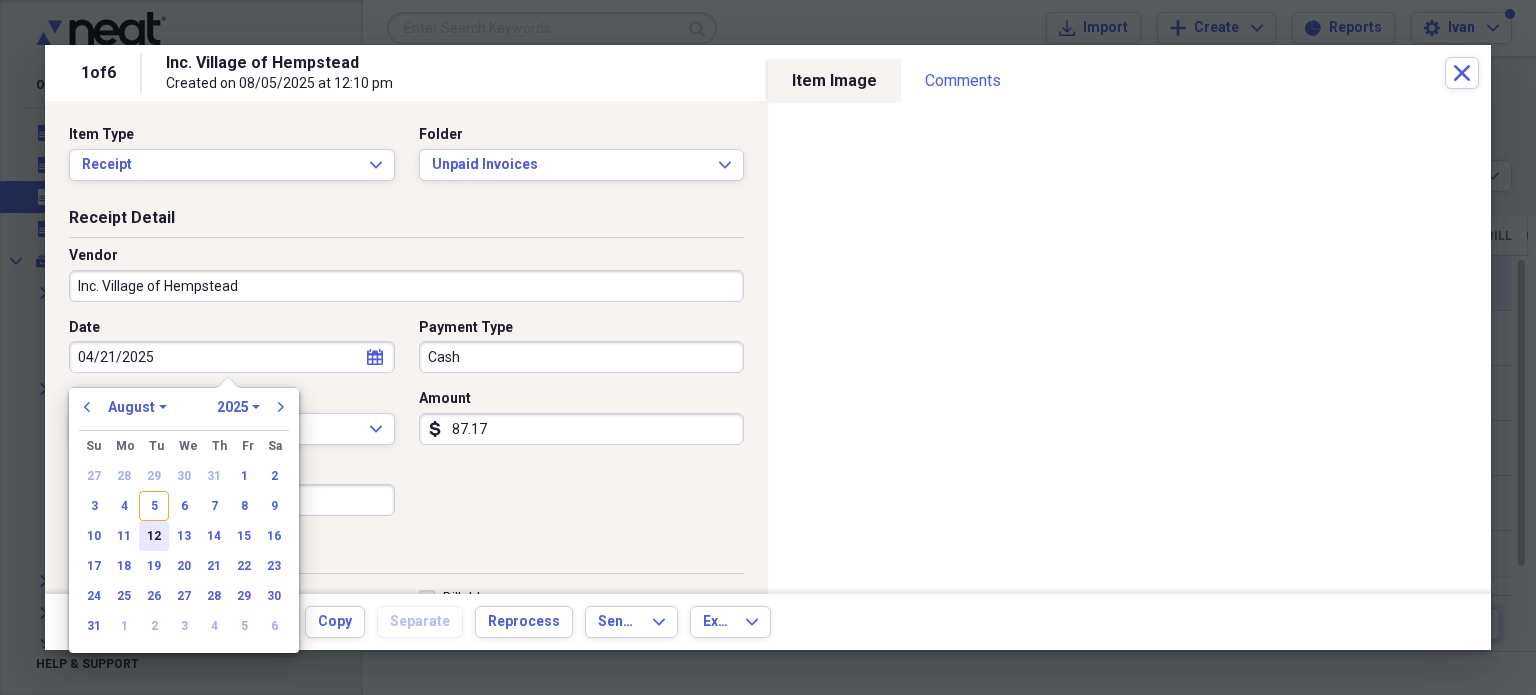click on "12" at bounding box center [154, 536] 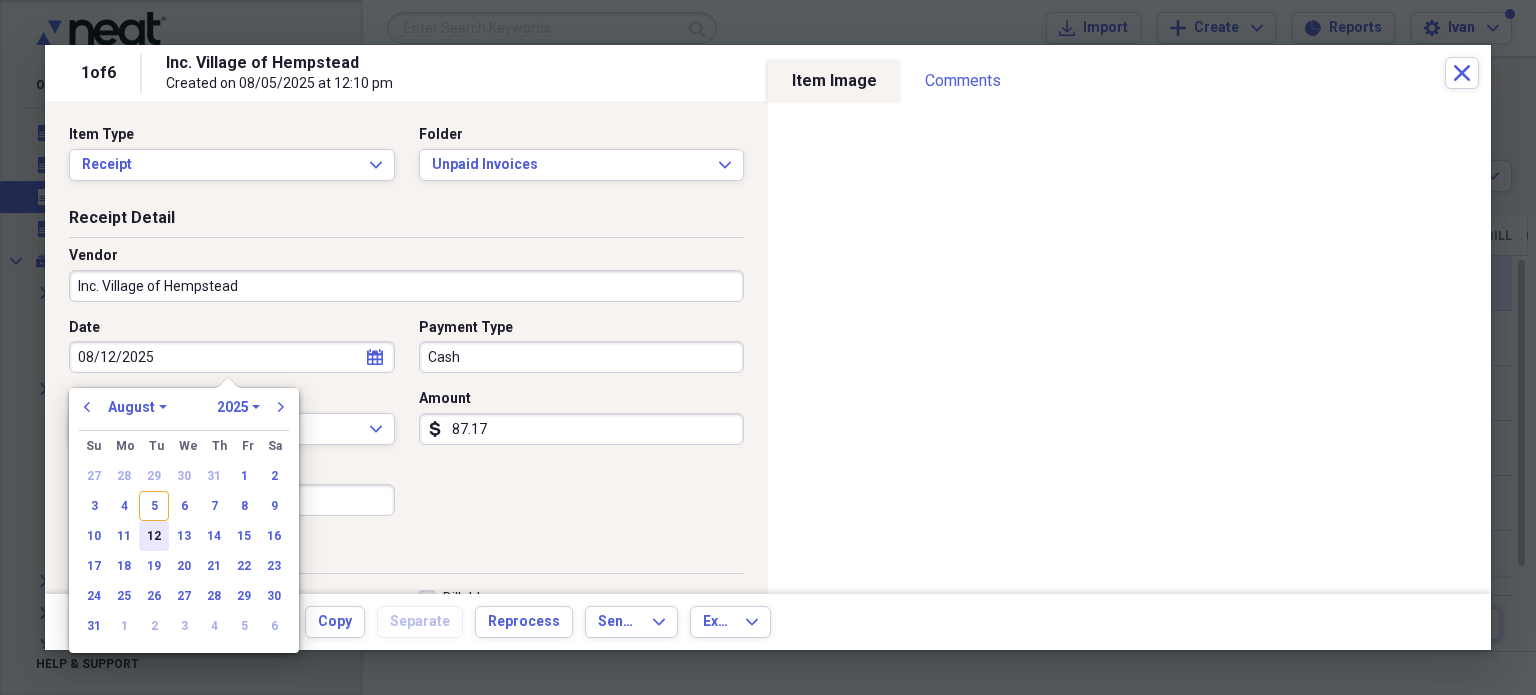 type on "08/12/2025" 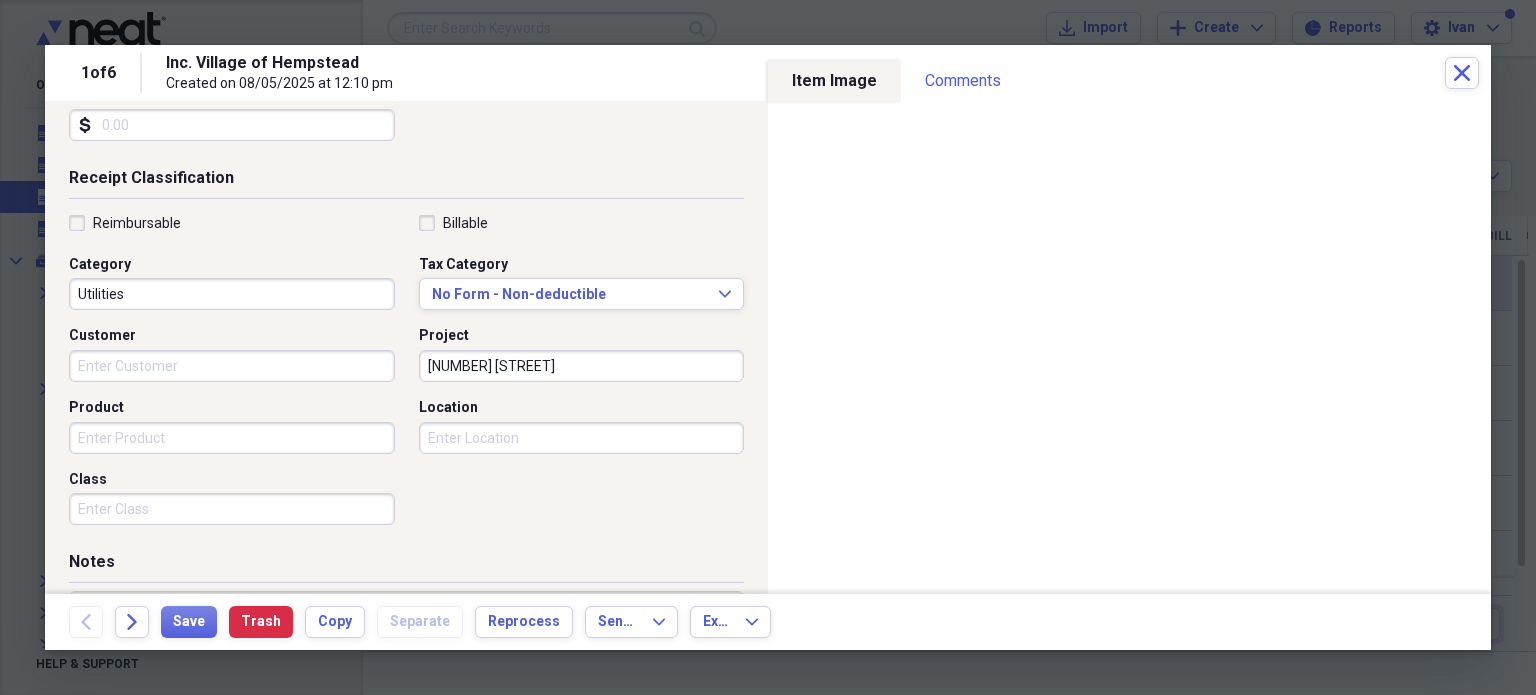 scroll, scrollTop: 400, scrollLeft: 0, axis: vertical 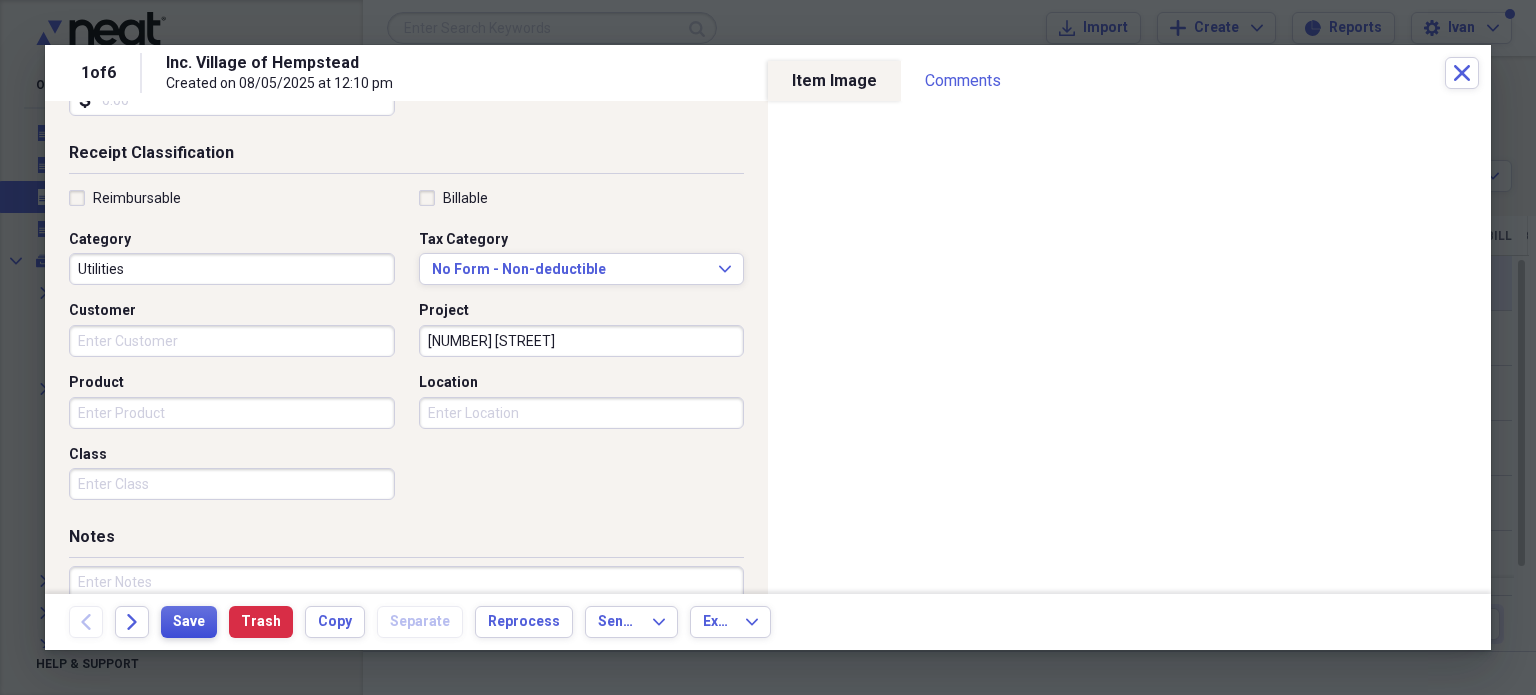 click on "Save" at bounding box center [189, 622] 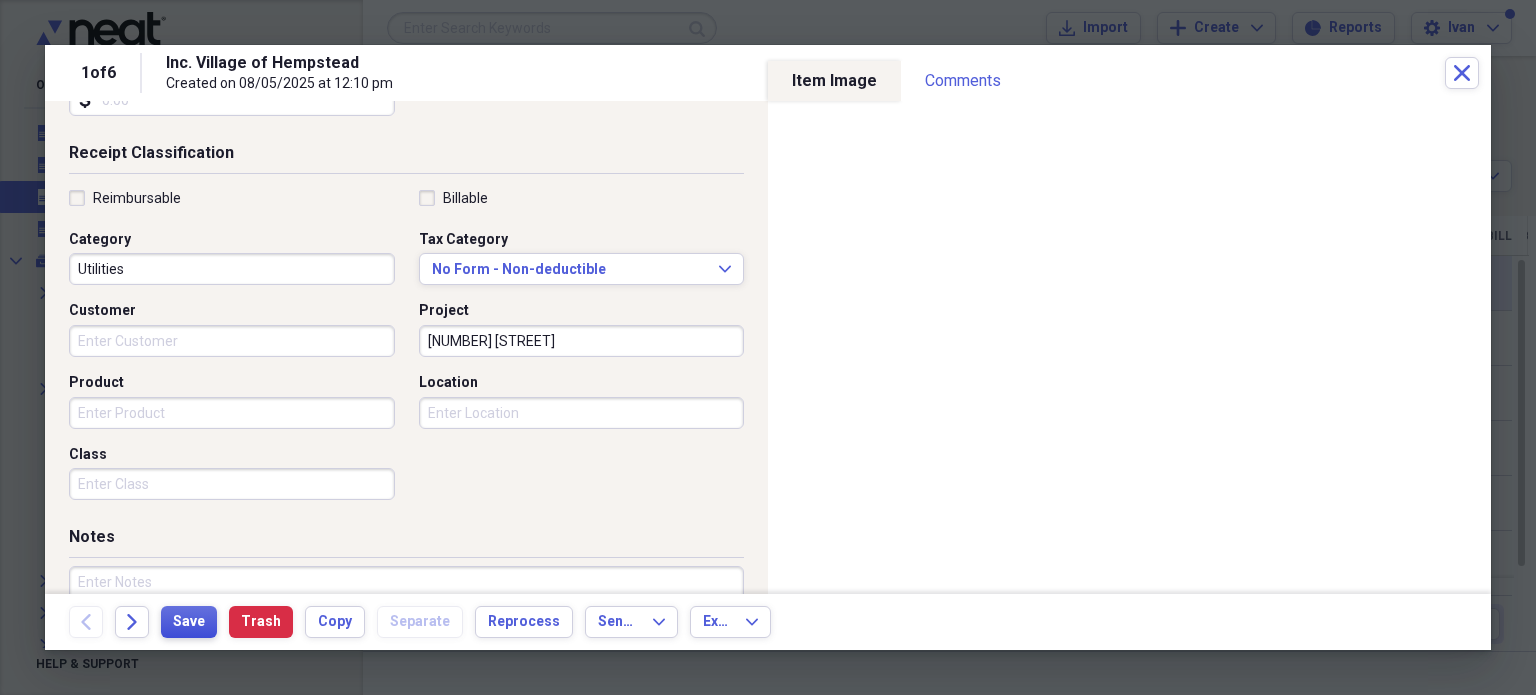 click on "Save" at bounding box center (189, 622) 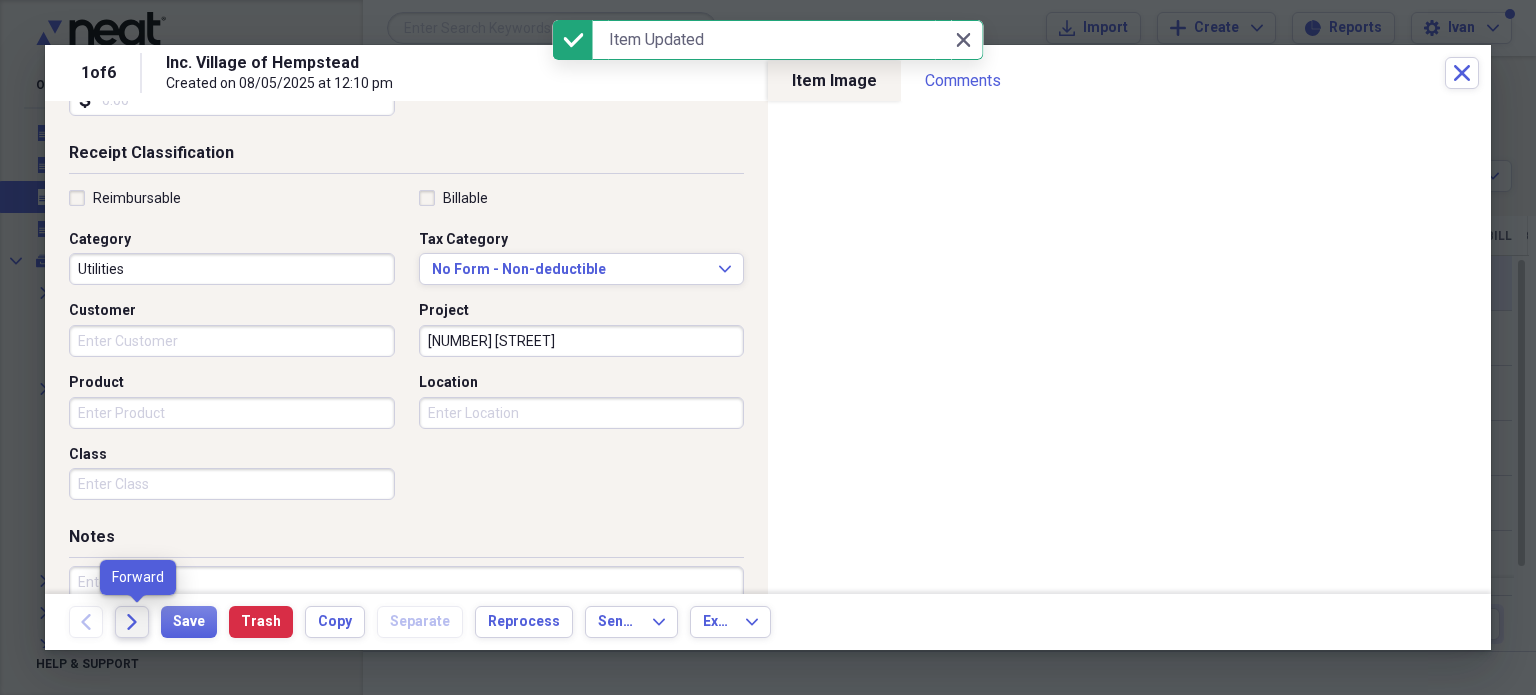 click on "Forward" 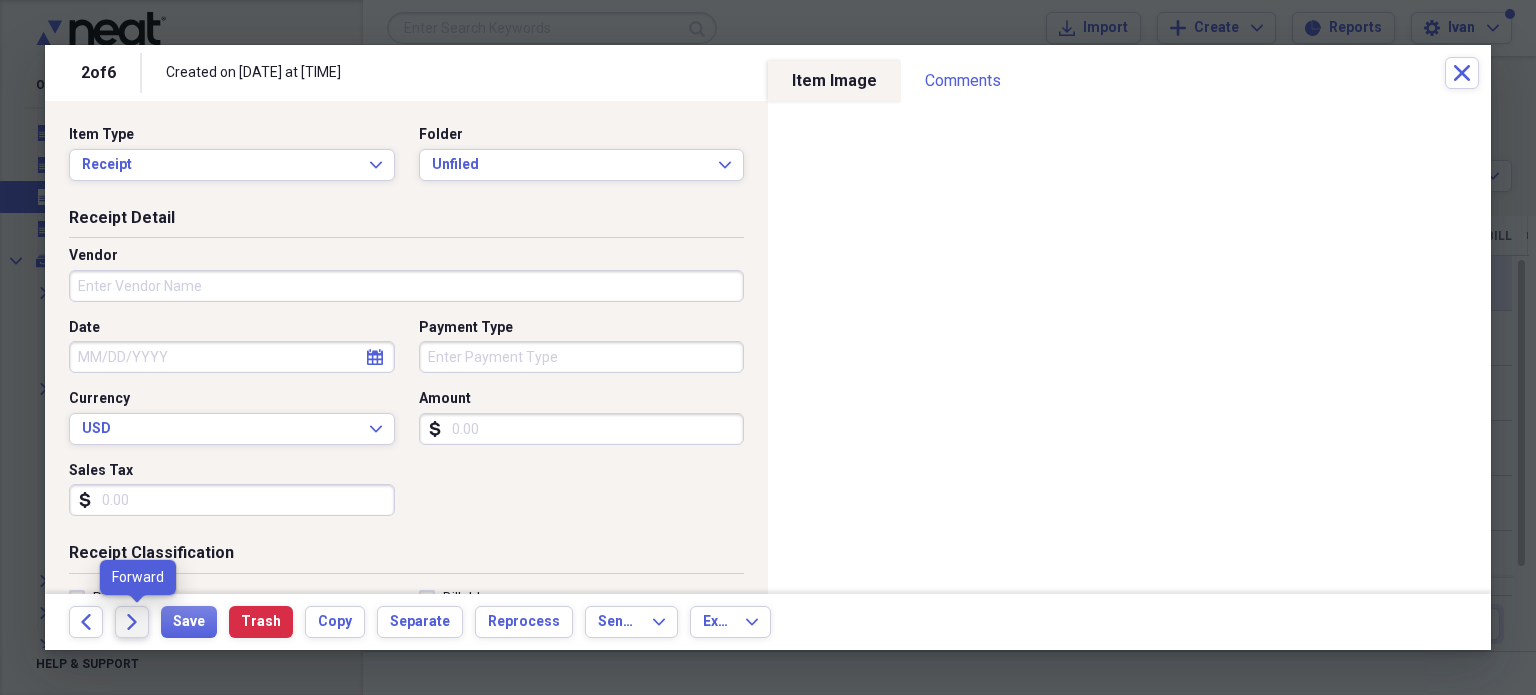 click 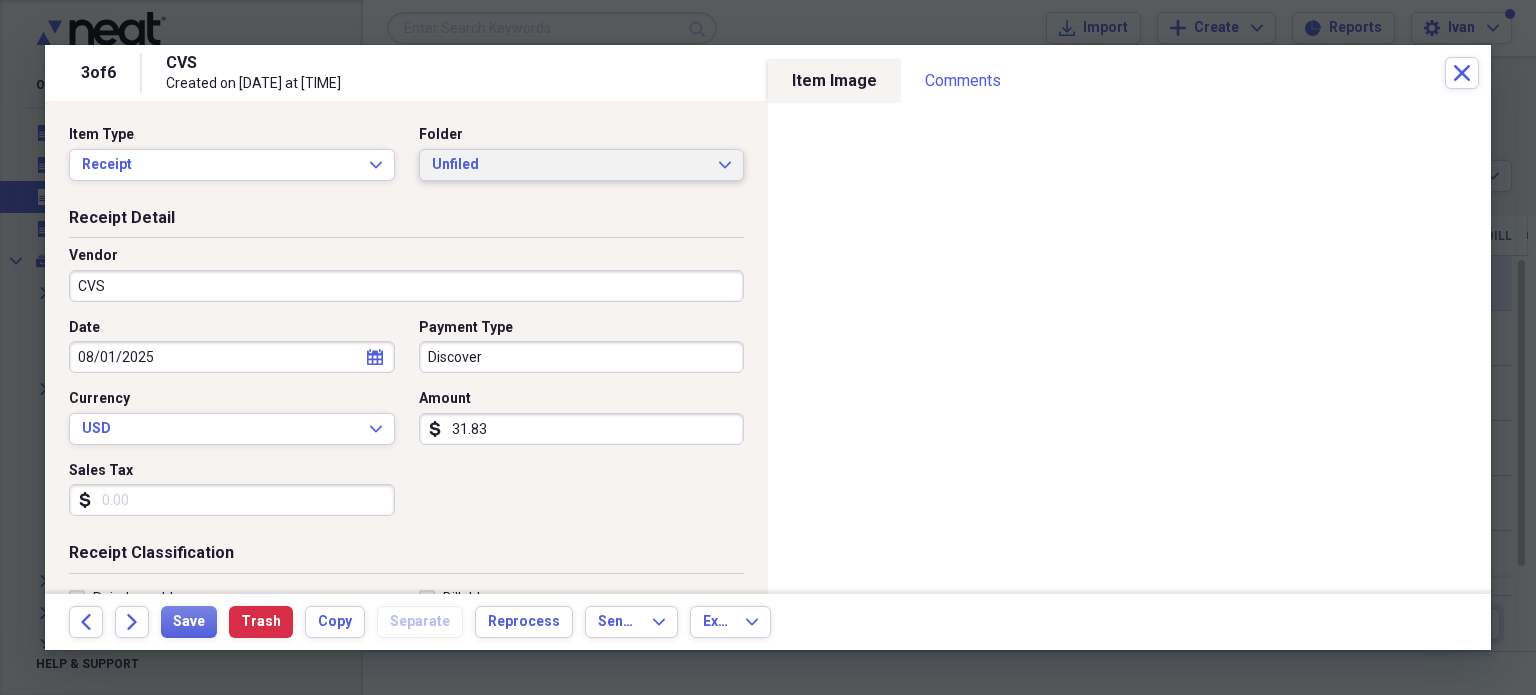 click on "Unfiled" at bounding box center (570, 165) 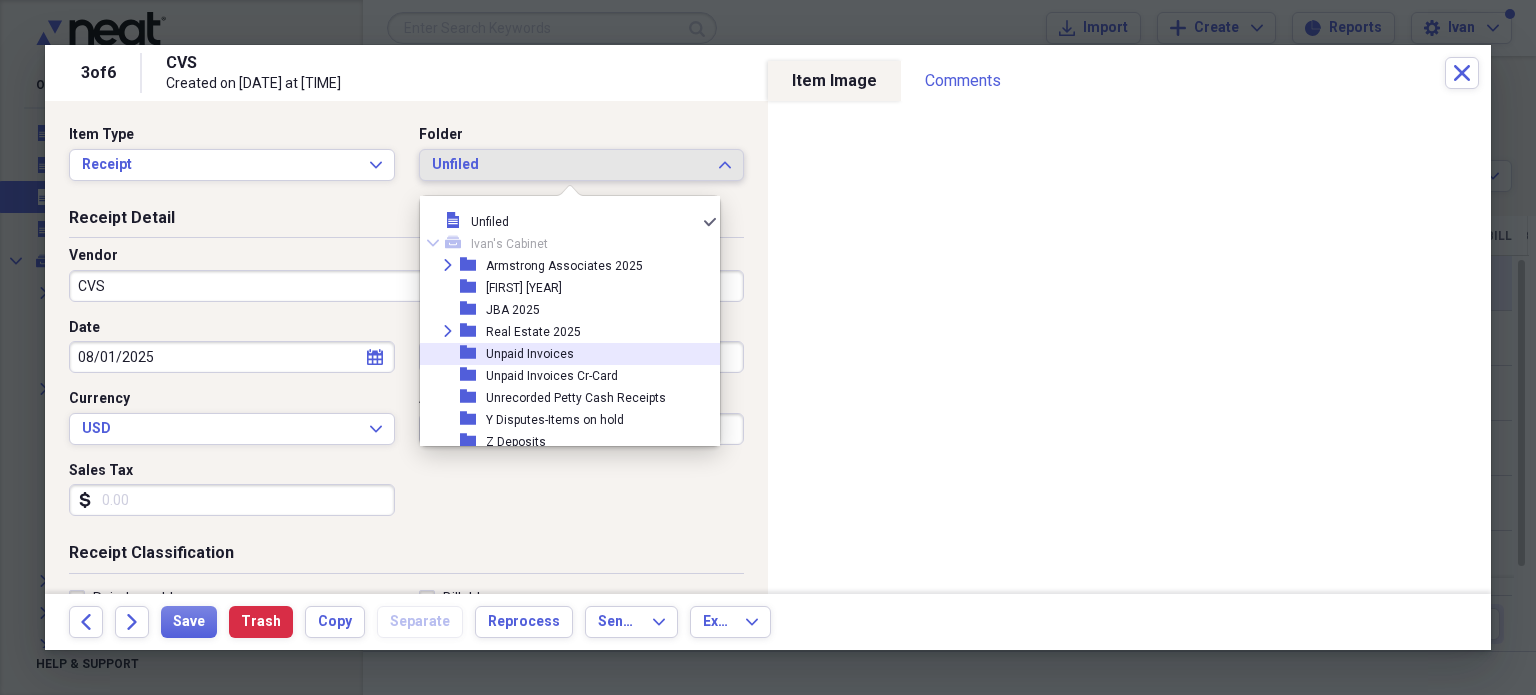 click on "Unpaid Invoices" at bounding box center [530, 354] 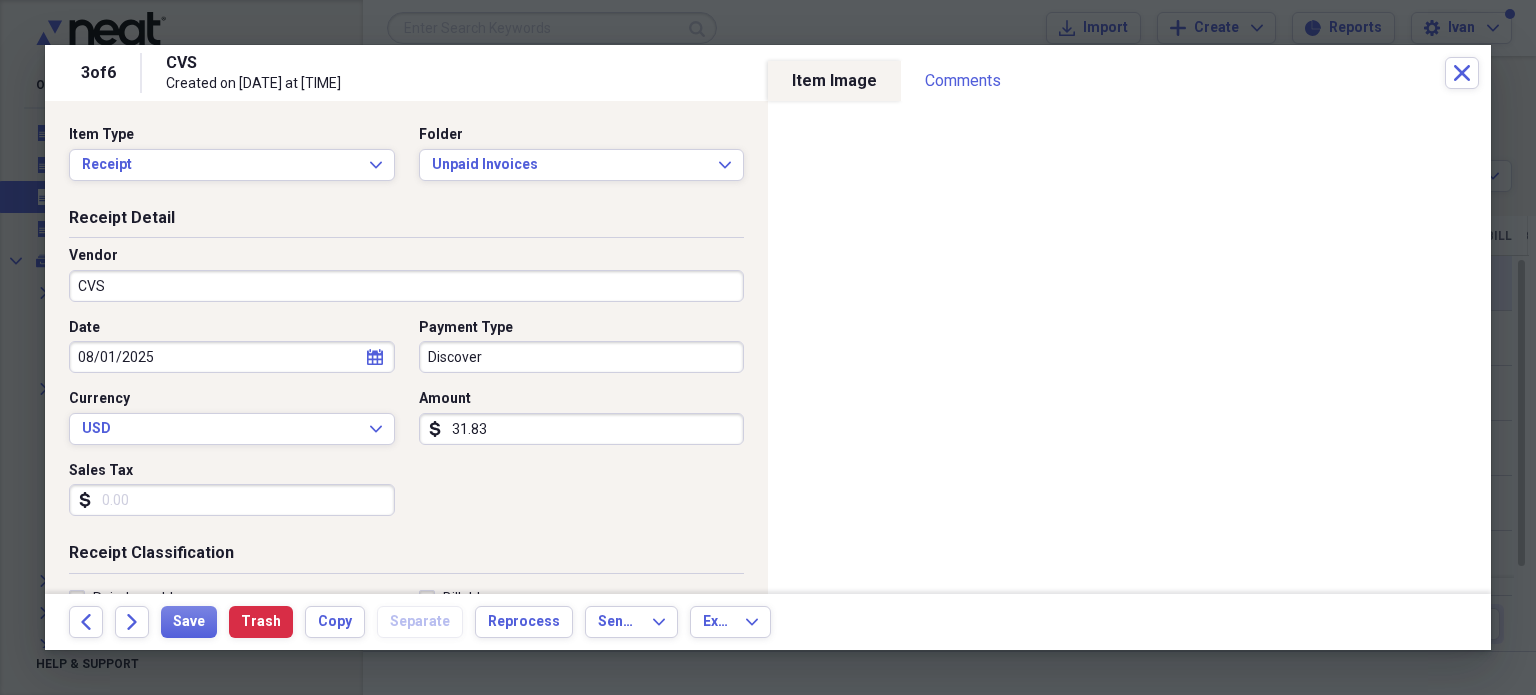 click on "Discover" at bounding box center [582, 357] 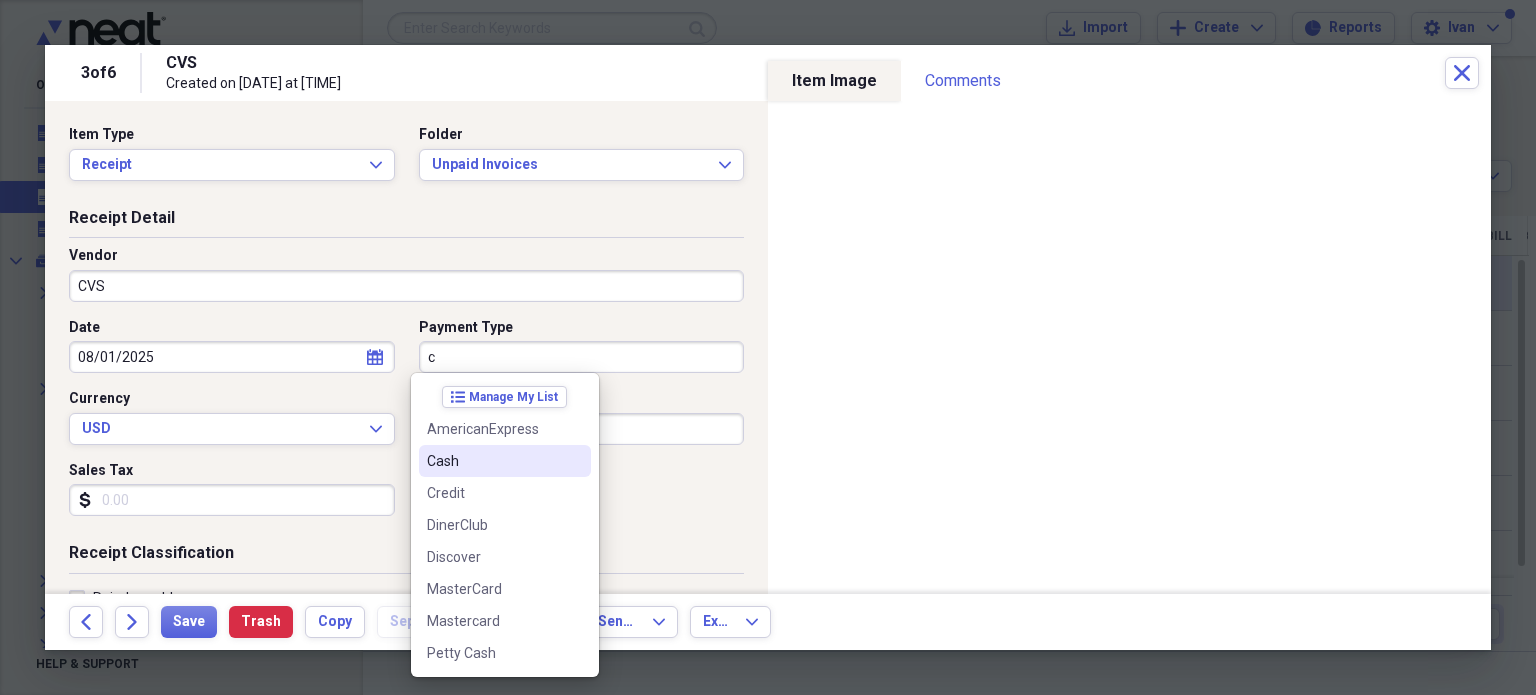 click on "Cash" at bounding box center [493, 461] 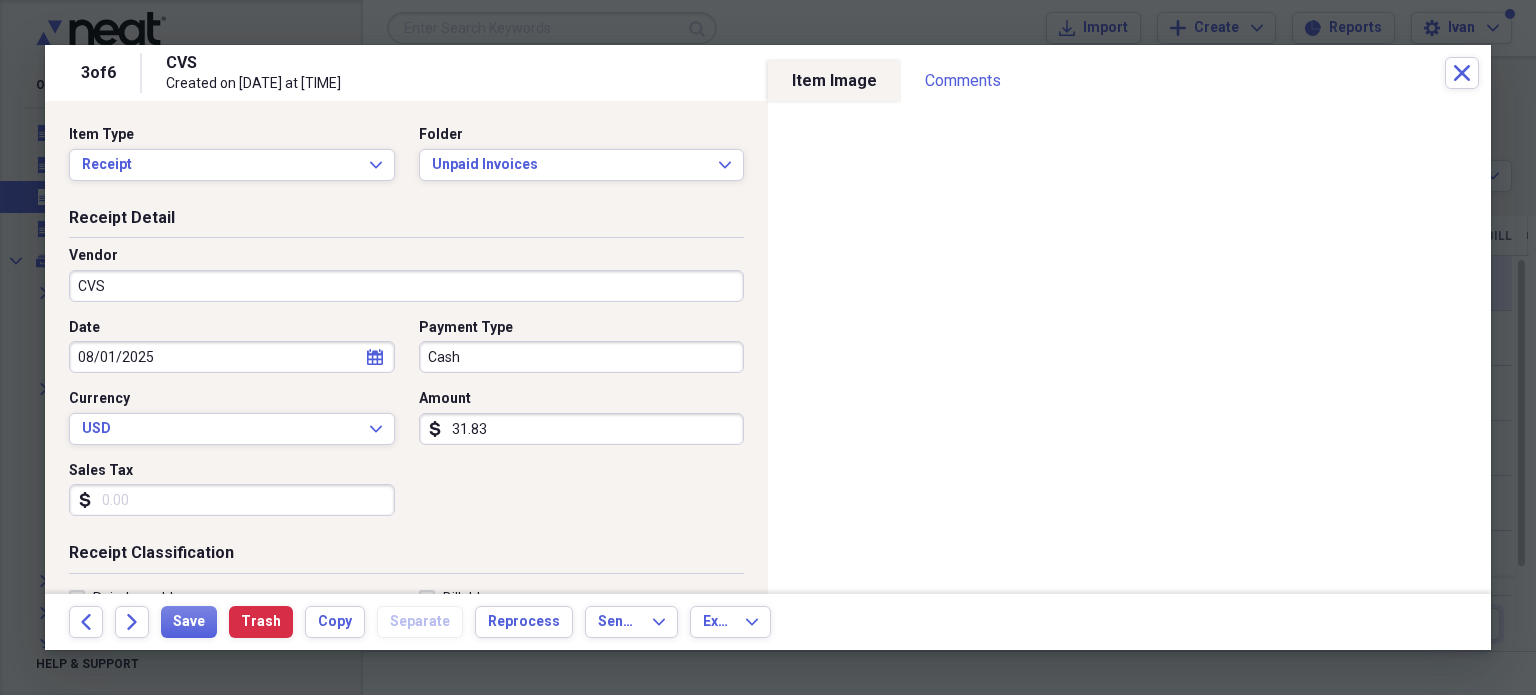 click on "31.83" at bounding box center [582, 429] 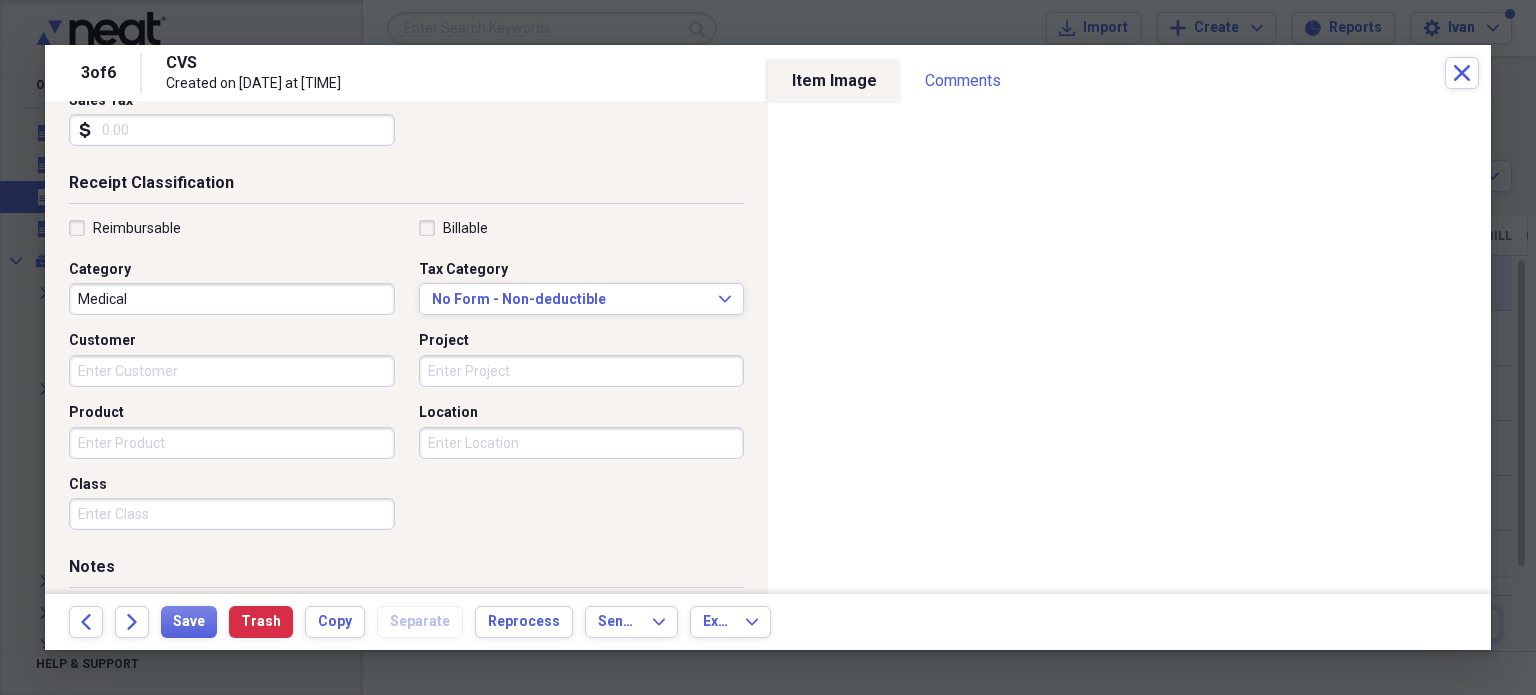 scroll, scrollTop: 400, scrollLeft: 0, axis: vertical 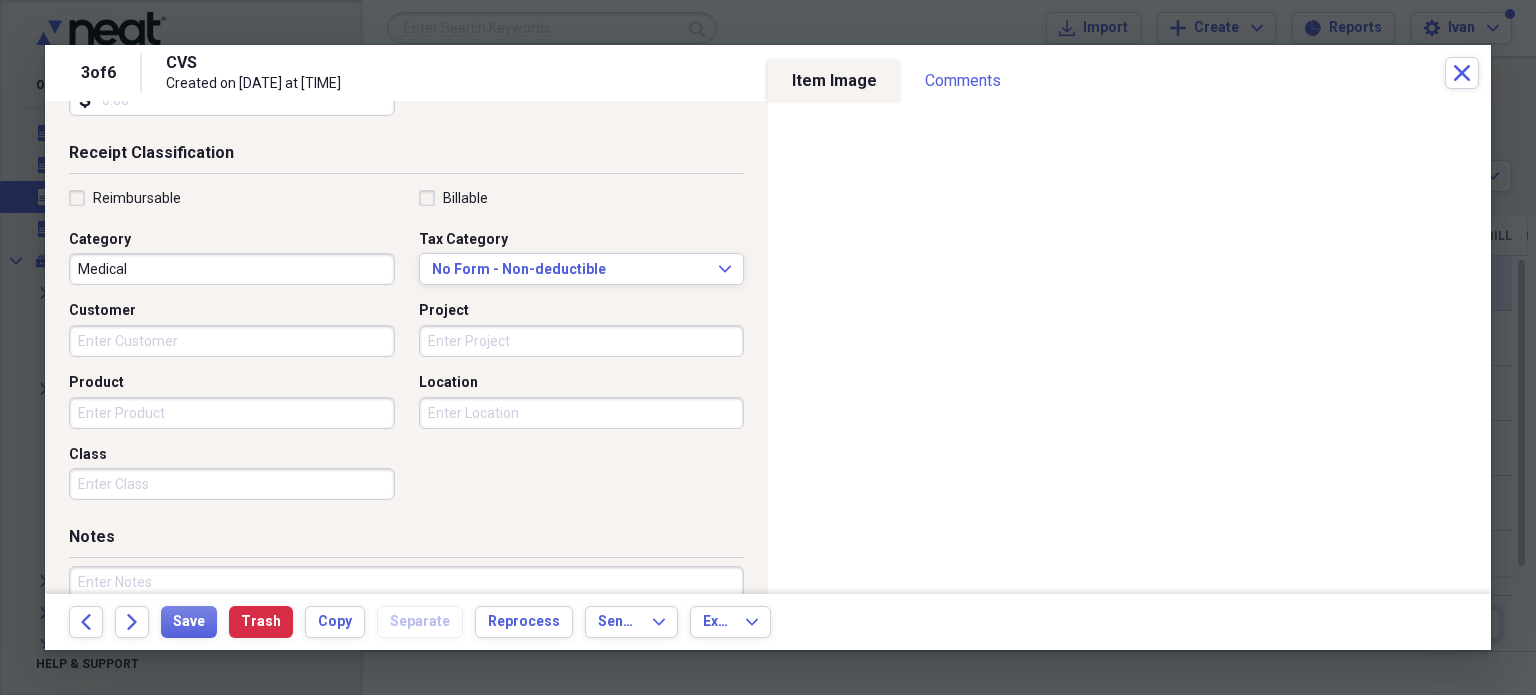 type on "31.86" 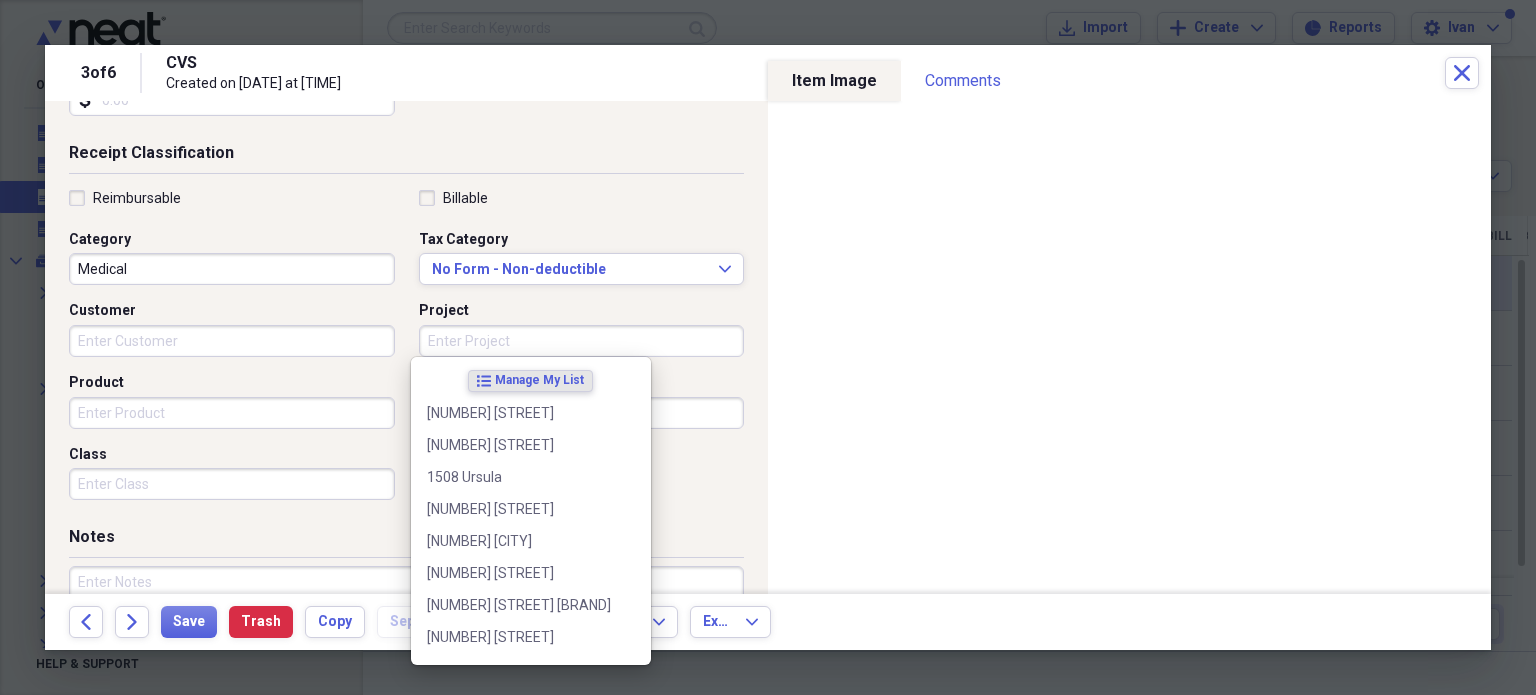 click on "Project" at bounding box center (582, 341) 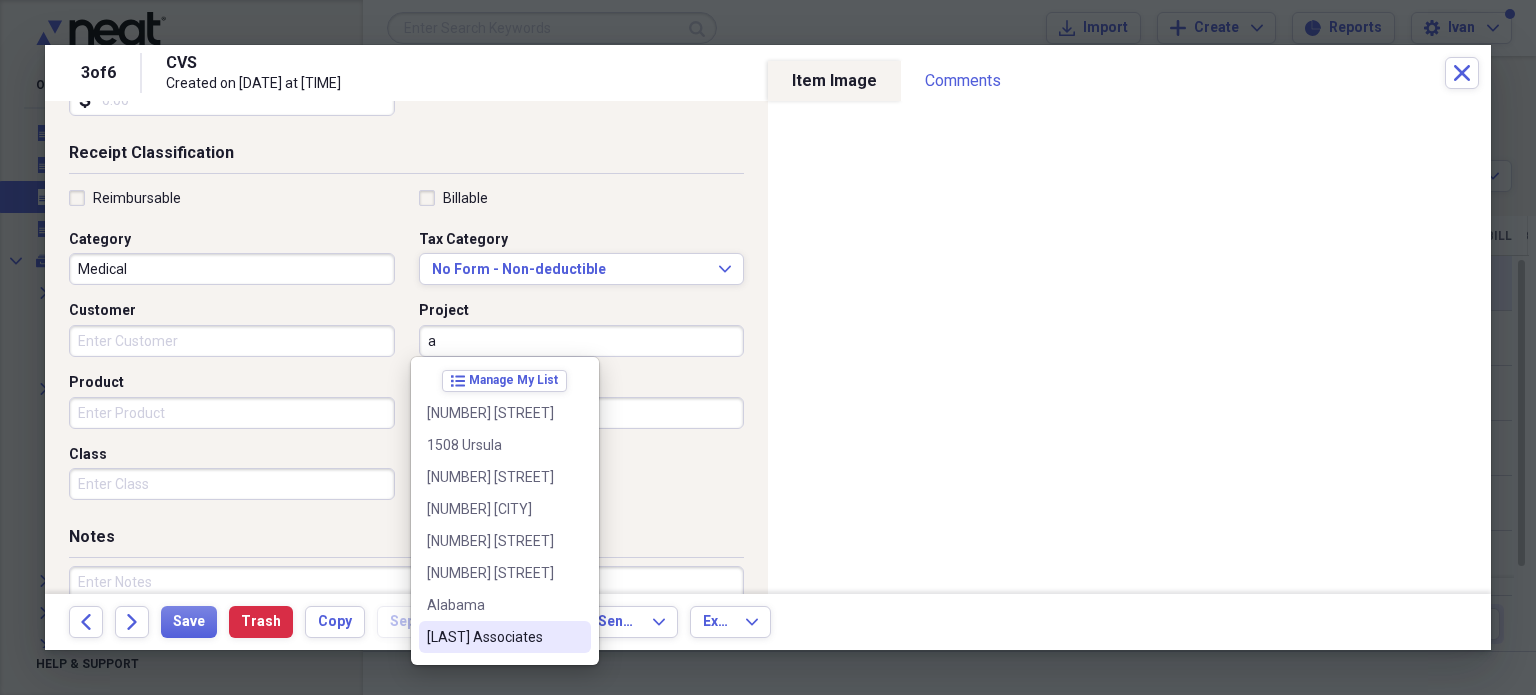 click on "[LAST] Associates" at bounding box center [493, 637] 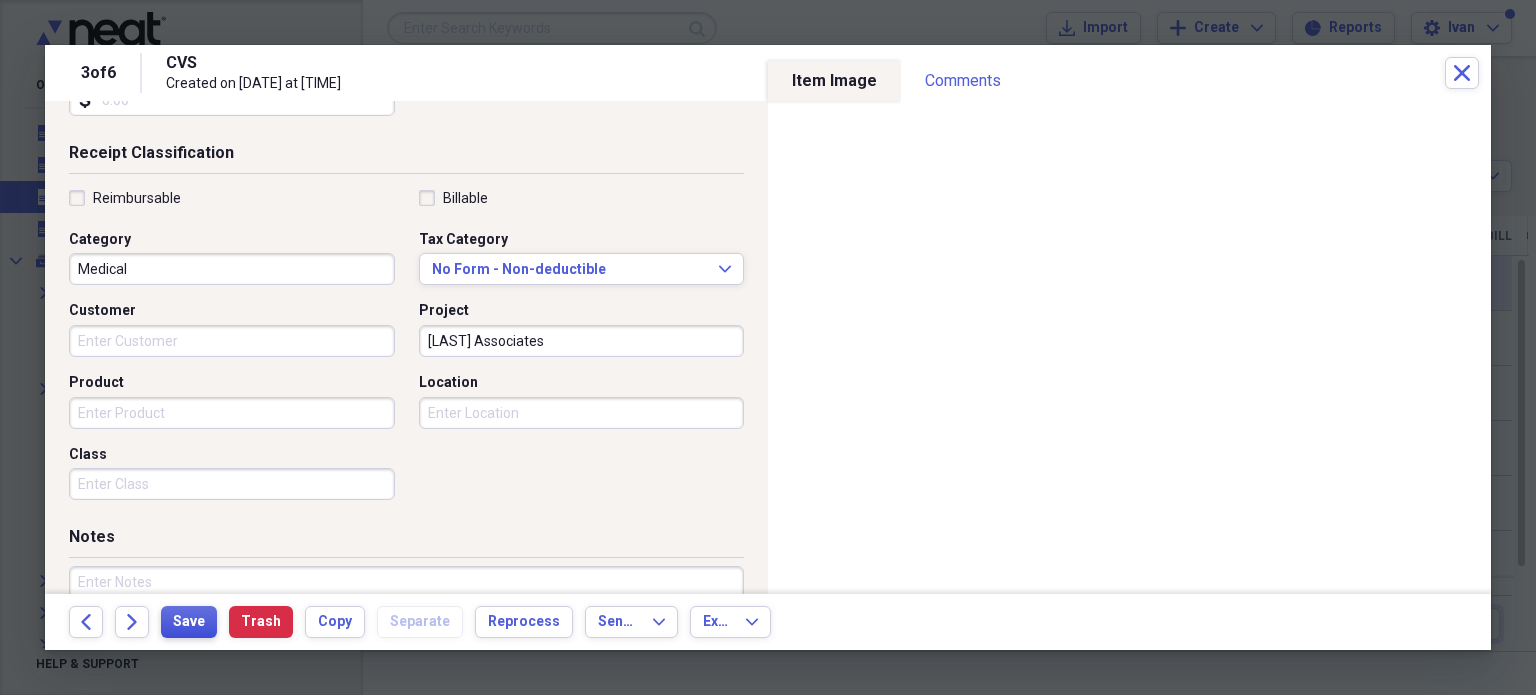 click on "Save" at bounding box center [189, 622] 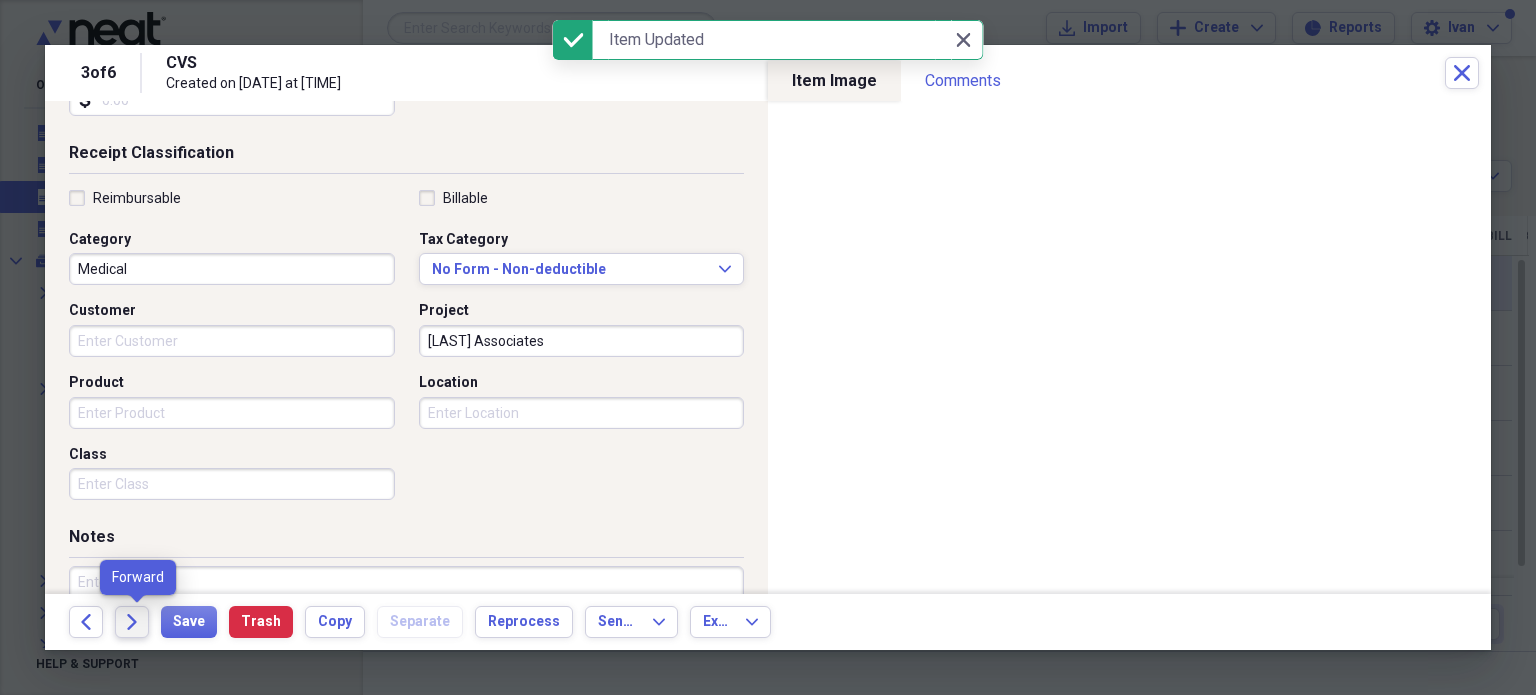 click on "Forward" 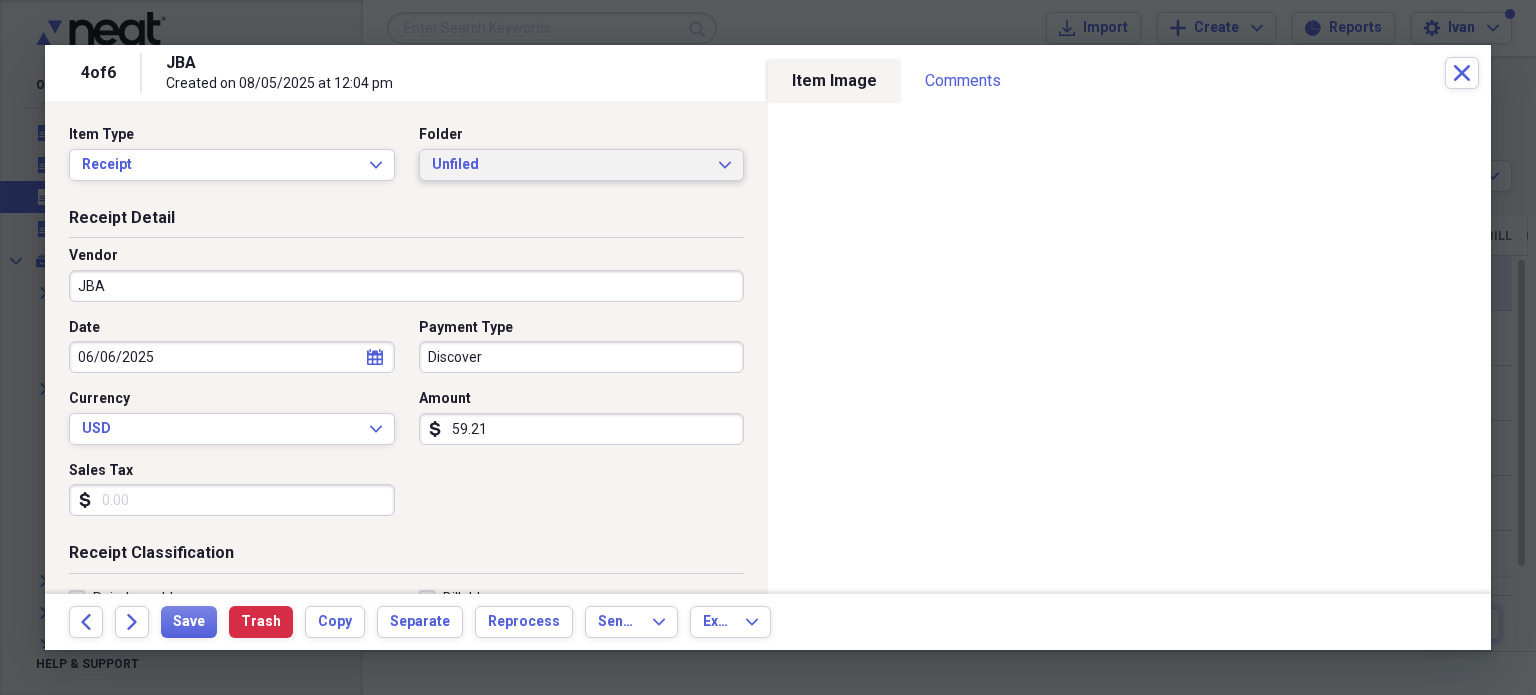click on "Unfiled" at bounding box center [570, 165] 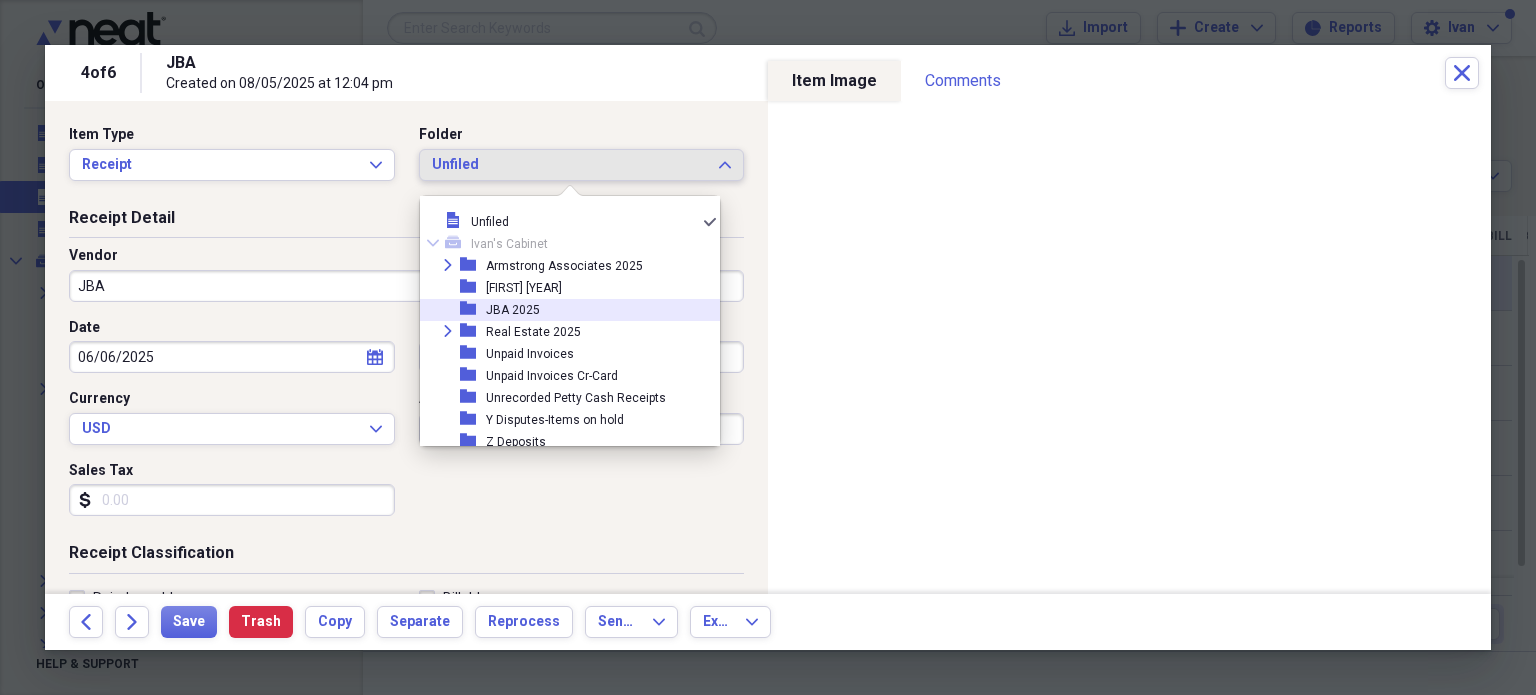 click on "JBA 2025" at bounding box center [513, 310] 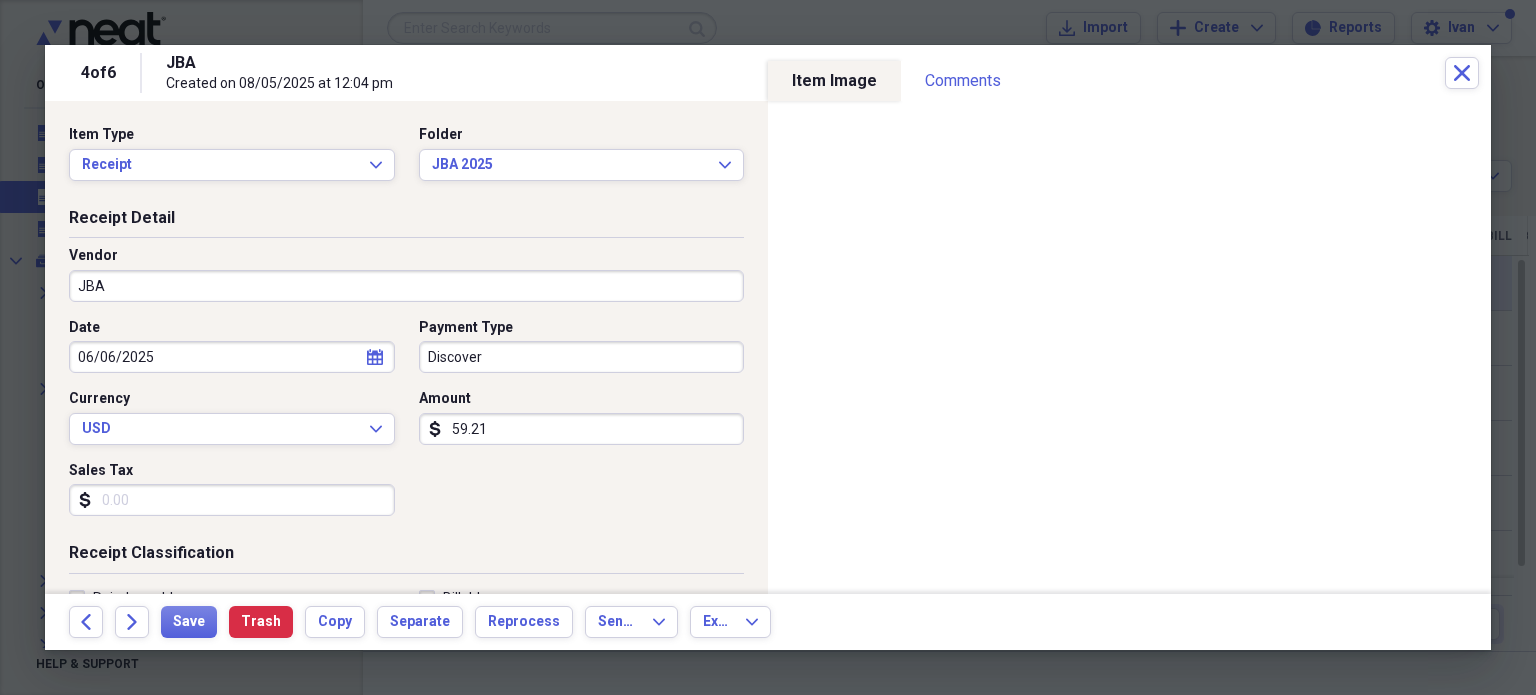click on "JBA" at bounding box center (406, 286) 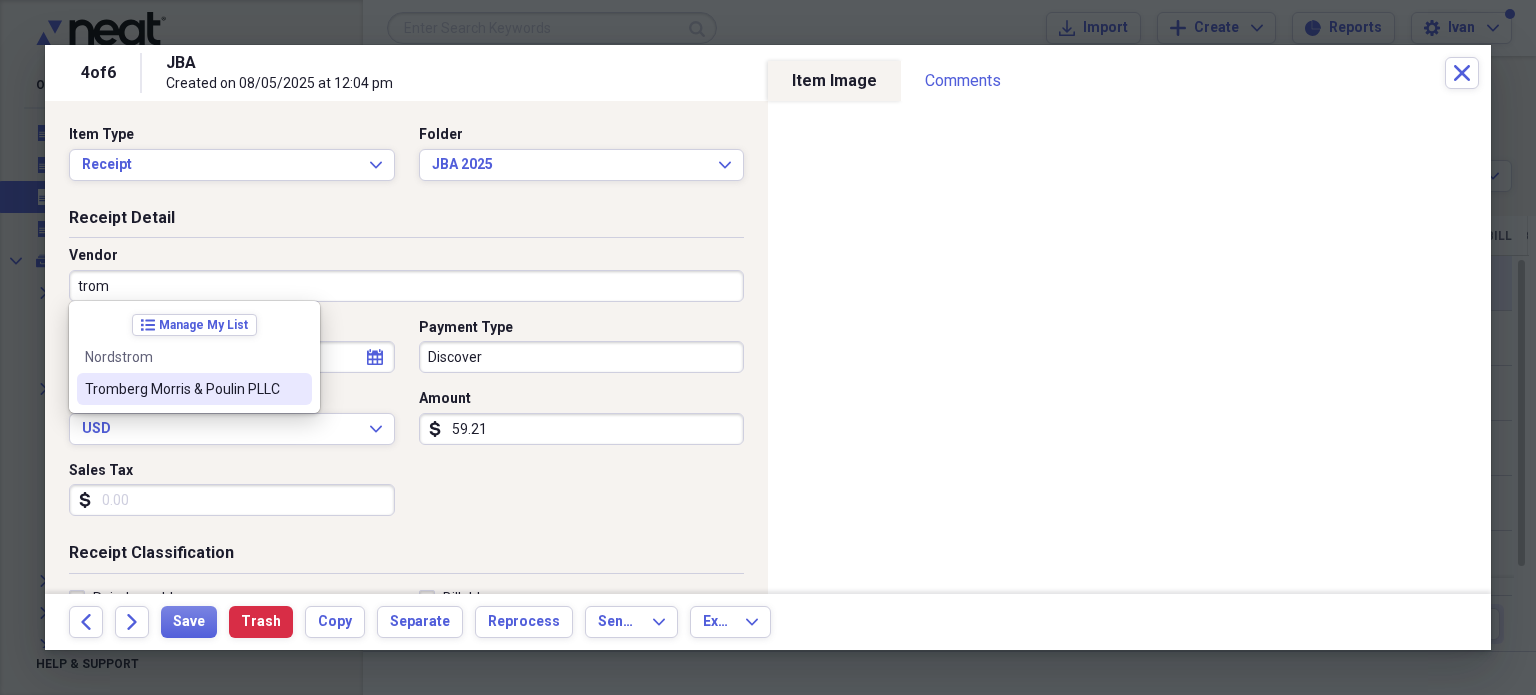 click on "Tromberg Morris & Poulin PLLC" at bounding box center [182, 389] 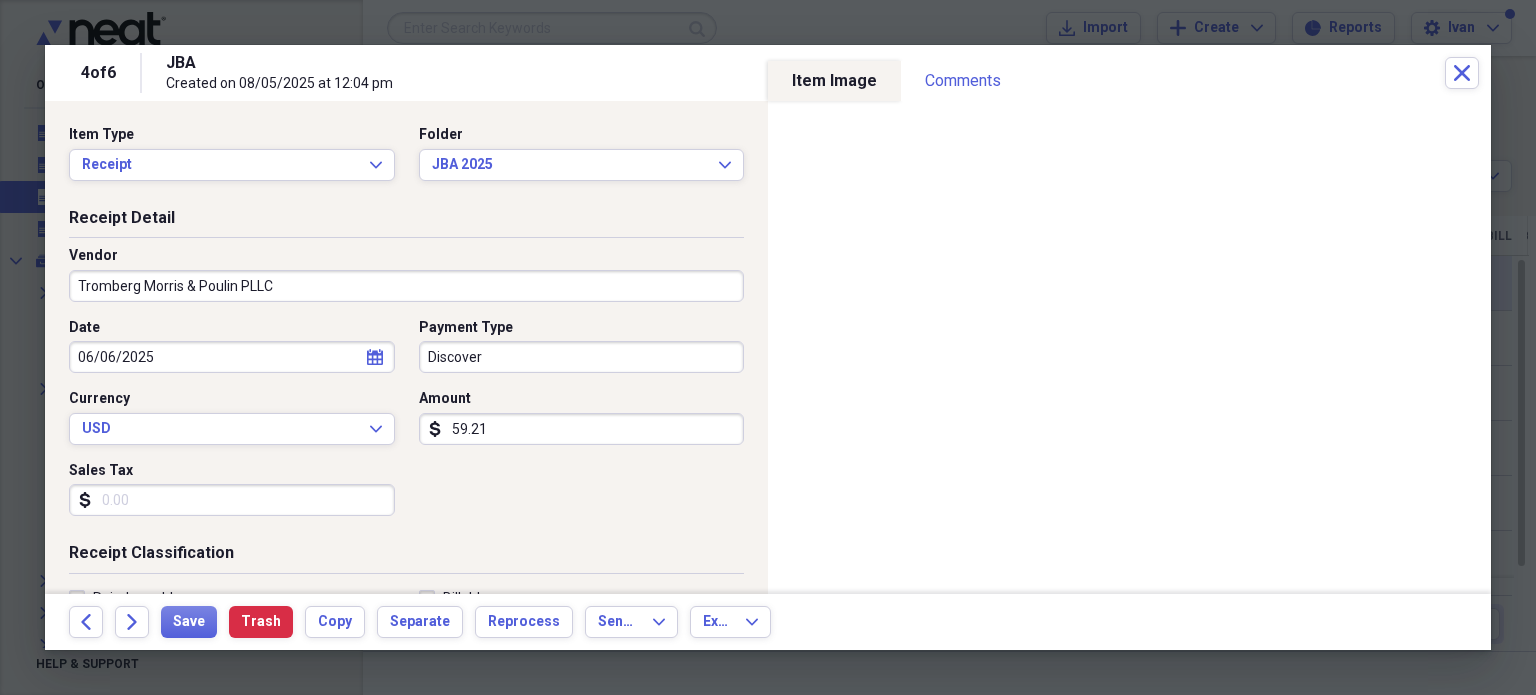 click on "Discover" at bounding box center [582, 357] 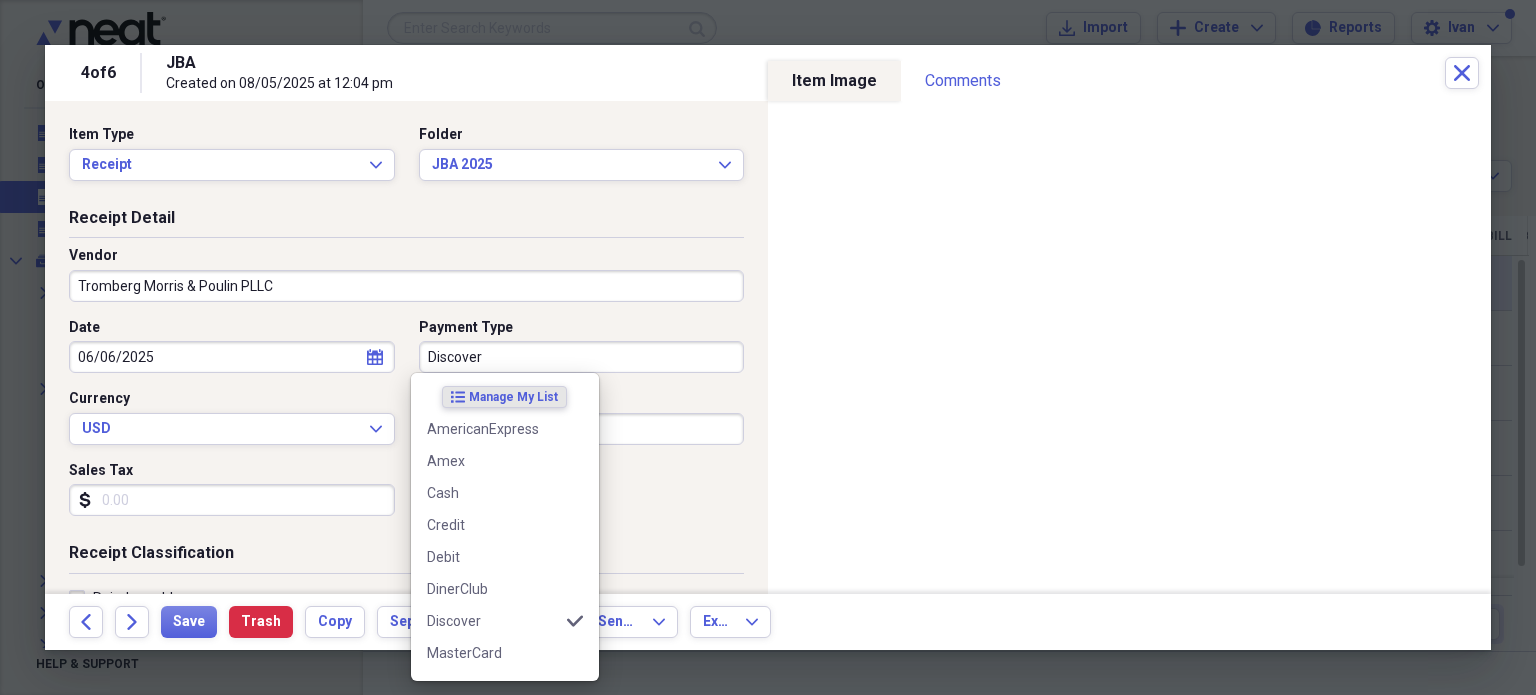 type on "Legal Collections" 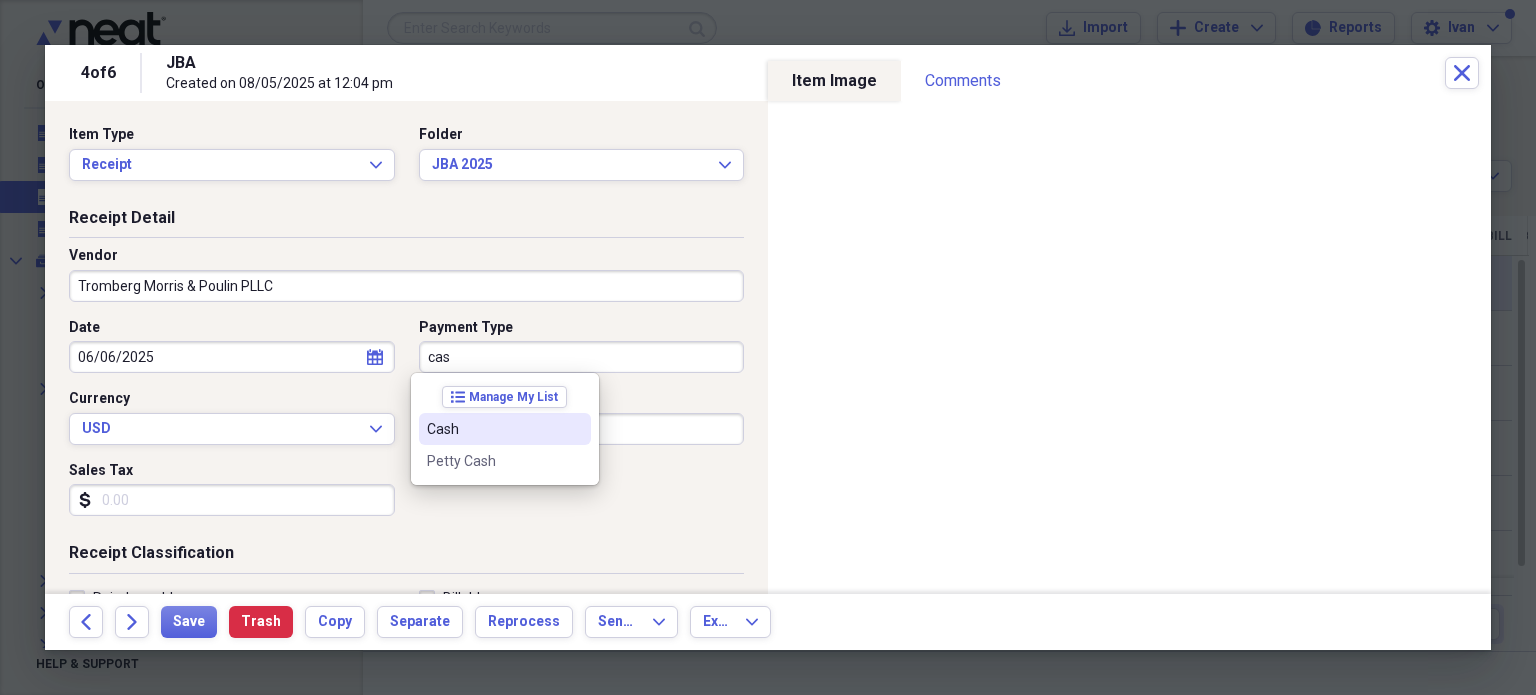 click on "Cash" at bounding box center [493, 429] 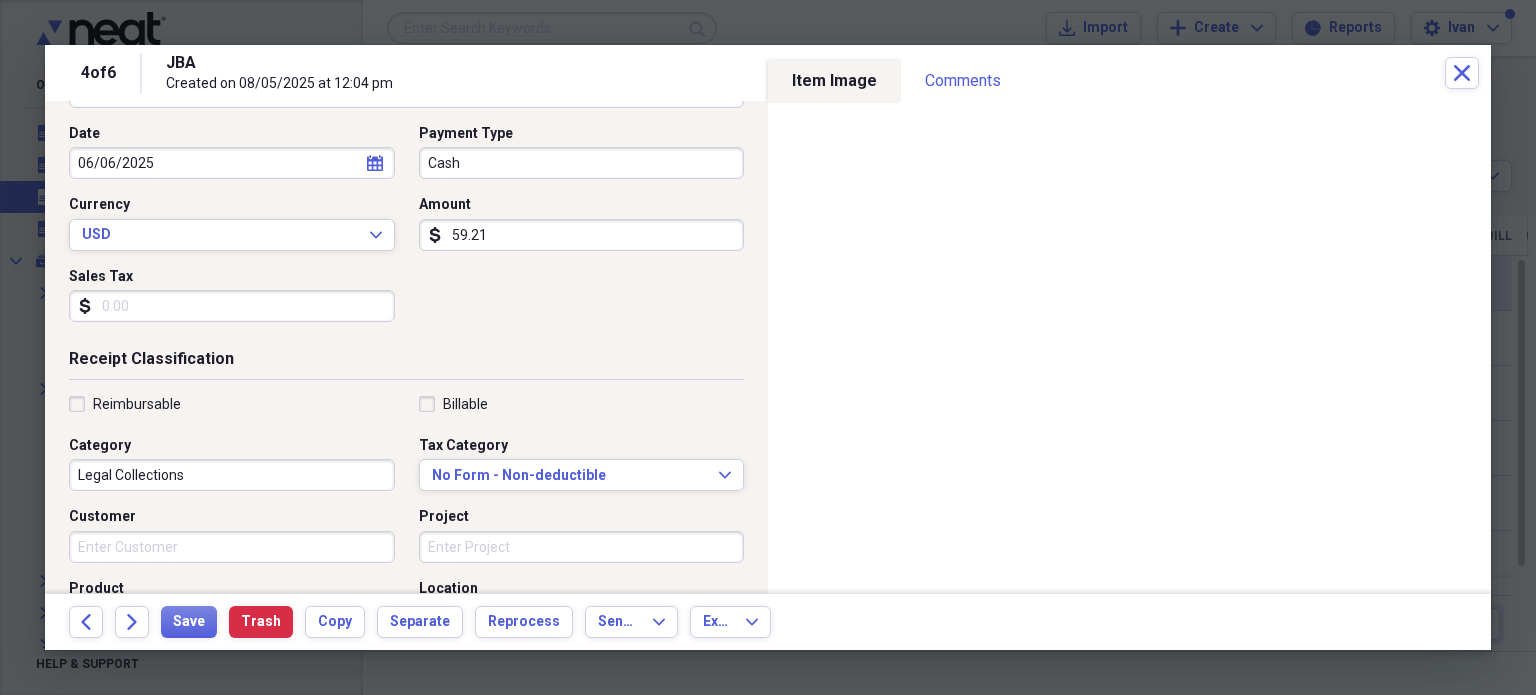 scroll, scrollTop: 200, scrollLeft: 0, axis: vertical 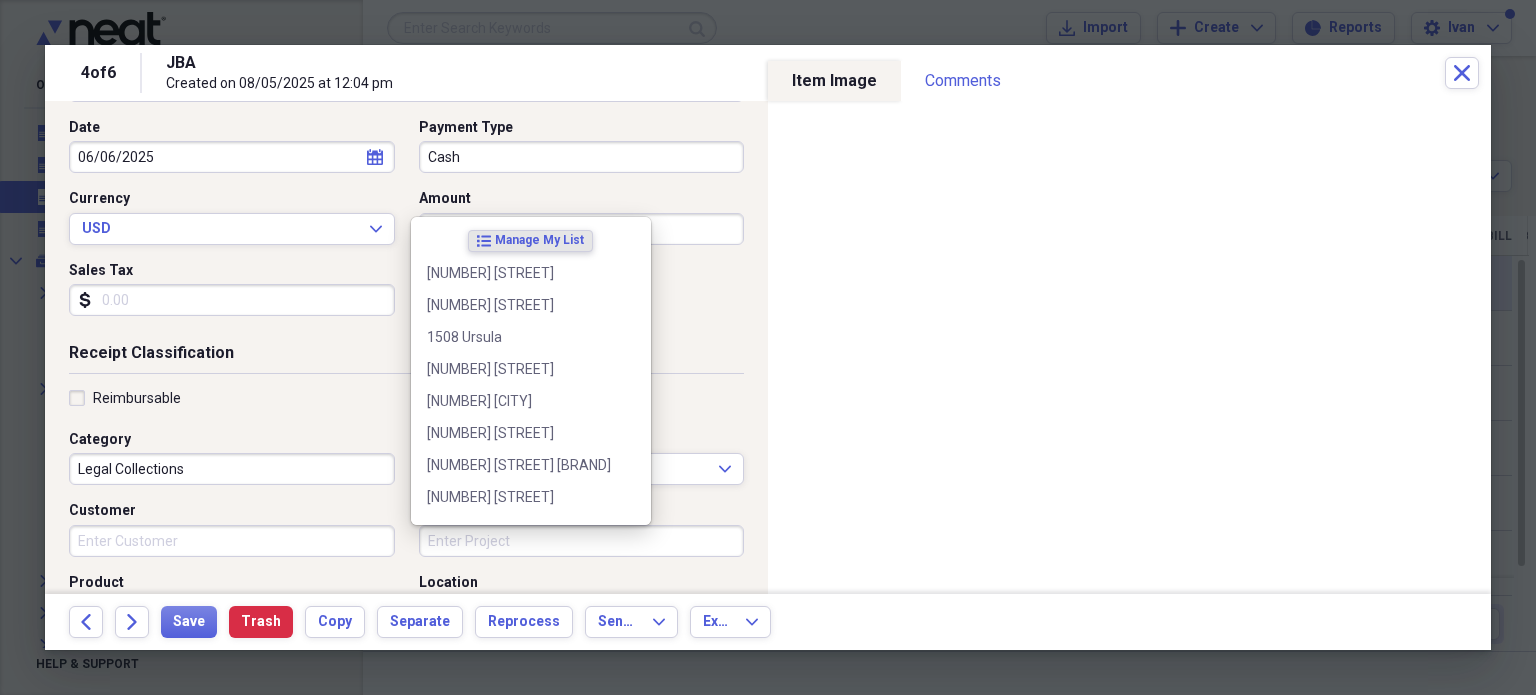 click on "Project" at bounding box center [582, 541] 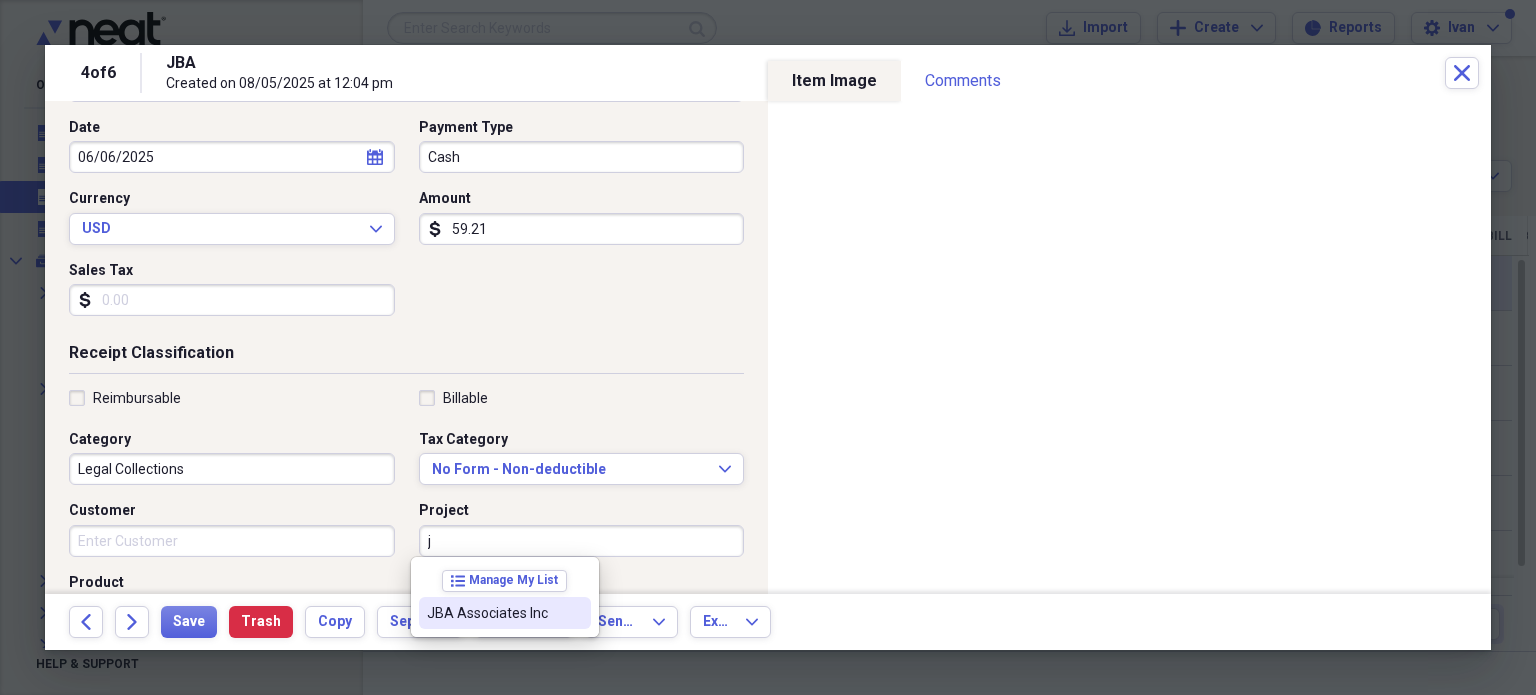 click on "JBA Associates Inc" at bounding box center [493, 613] 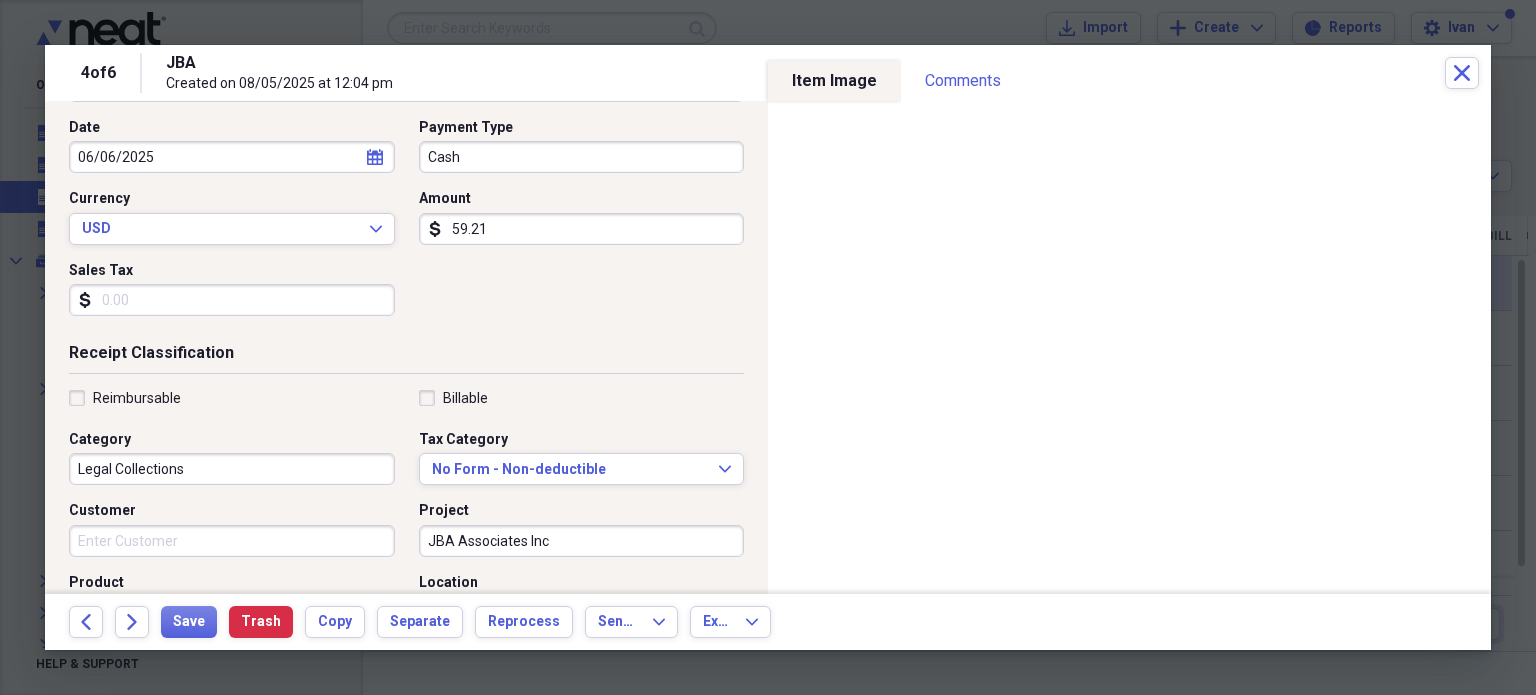 click 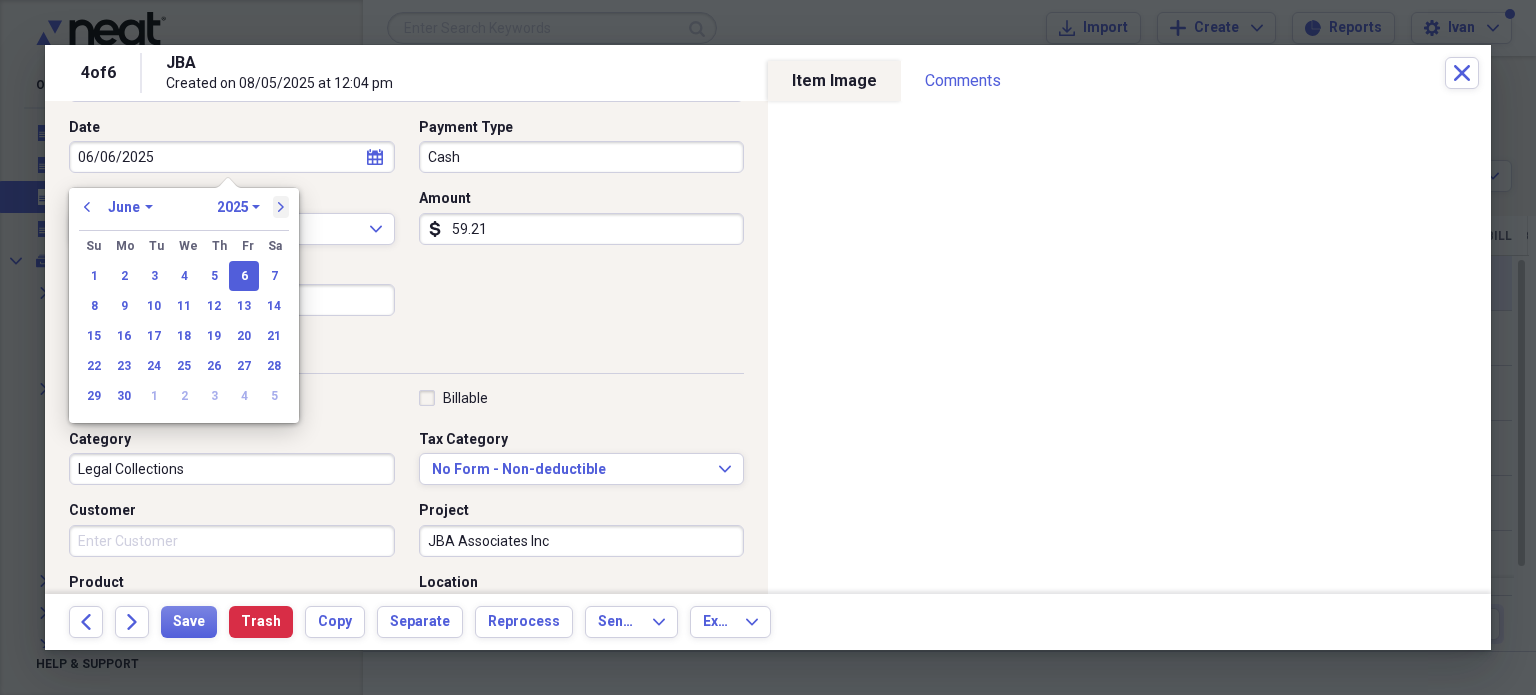 click on "next" at bounding box center (281, 207) 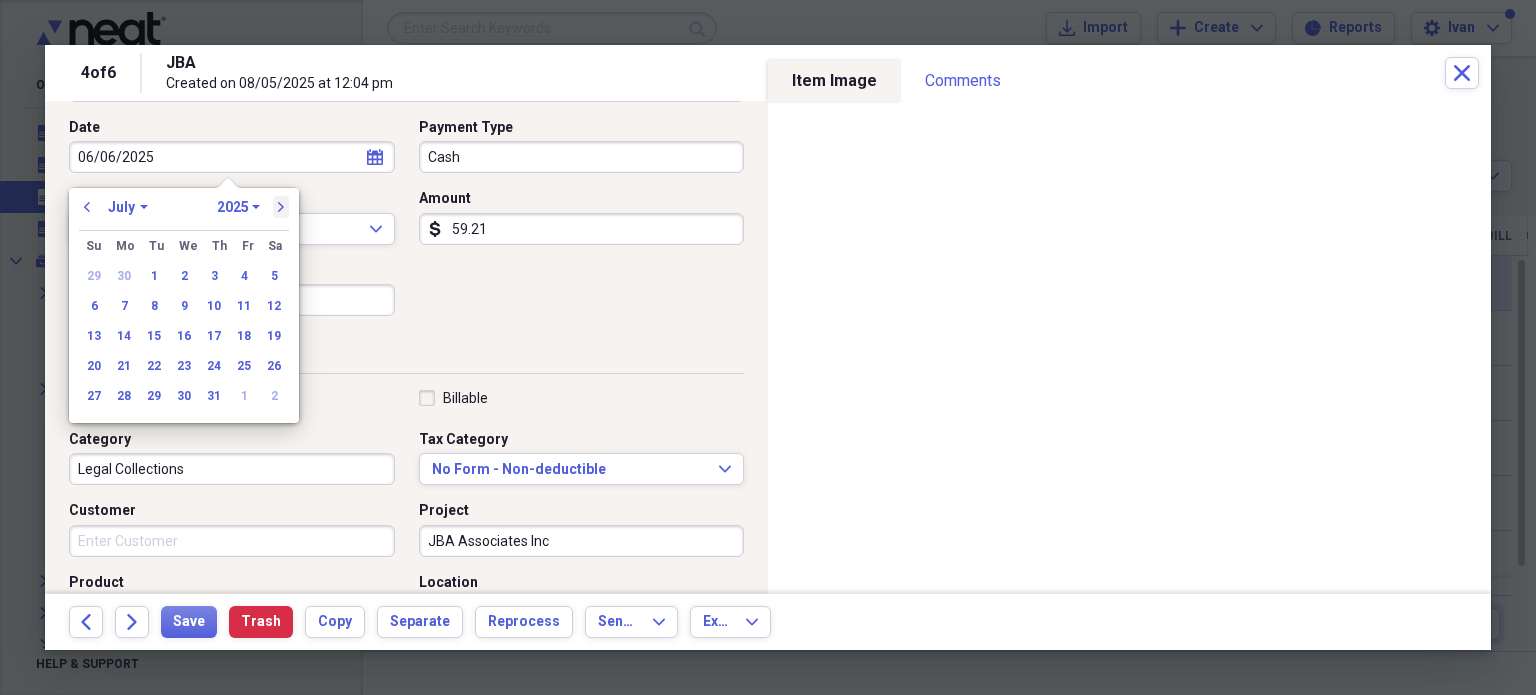 click on "next" at bounding box center [281, 207] 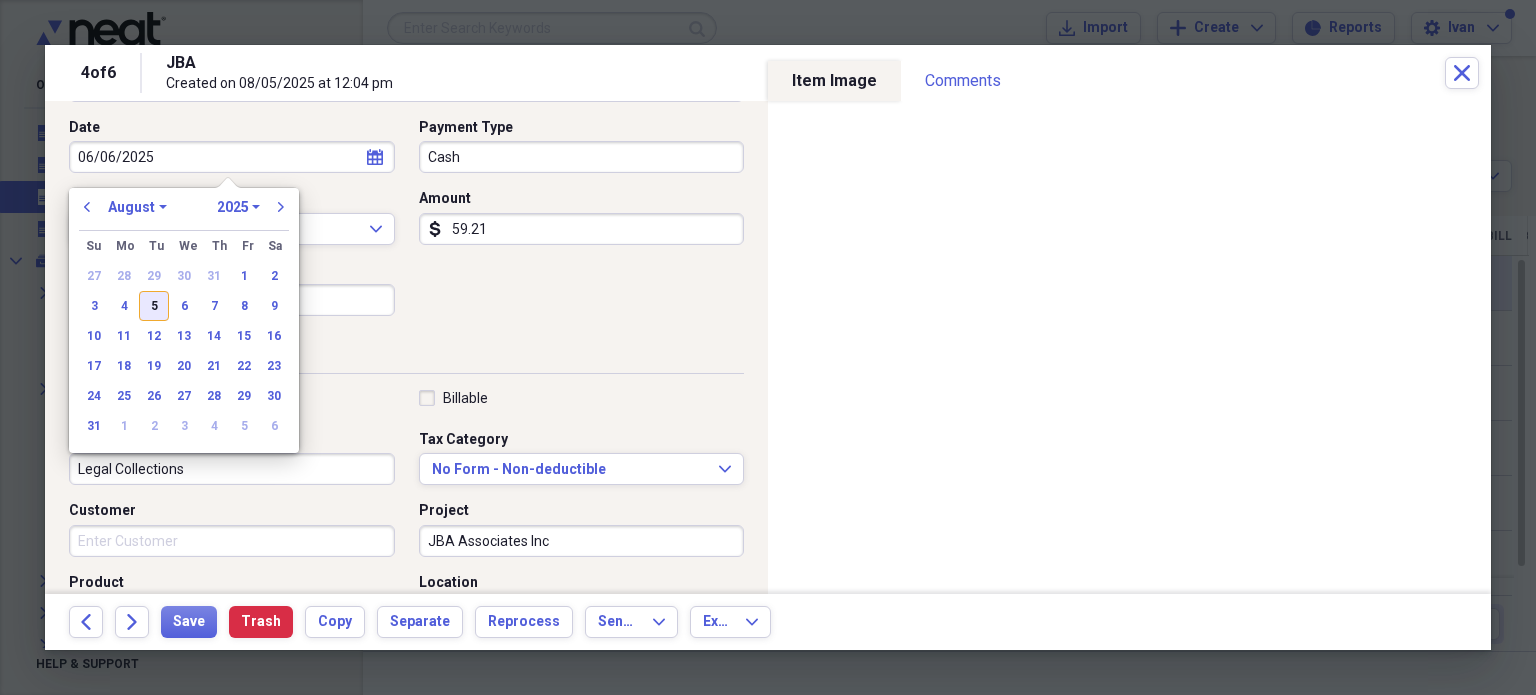 click on "5" at bounding box center [154, 306] 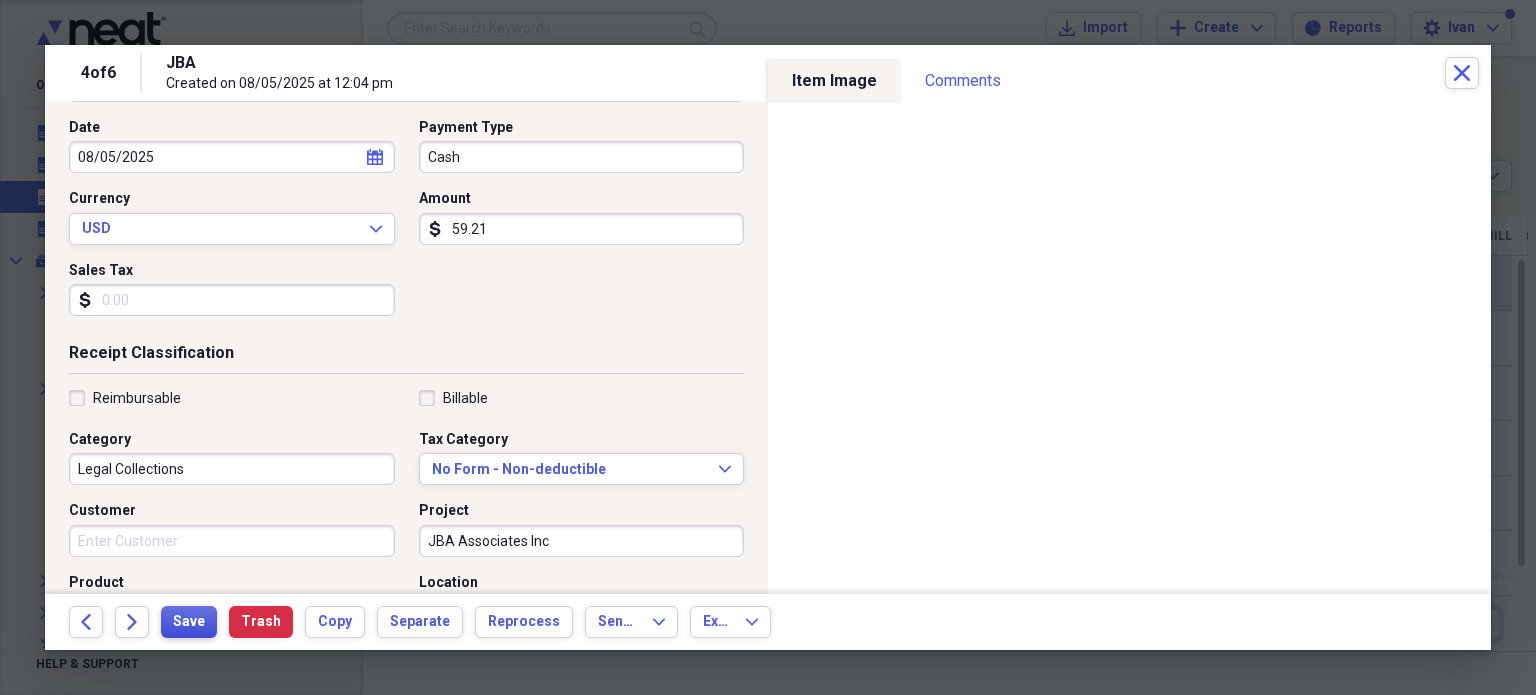 click on "Save" at bounding box center (189, 622) 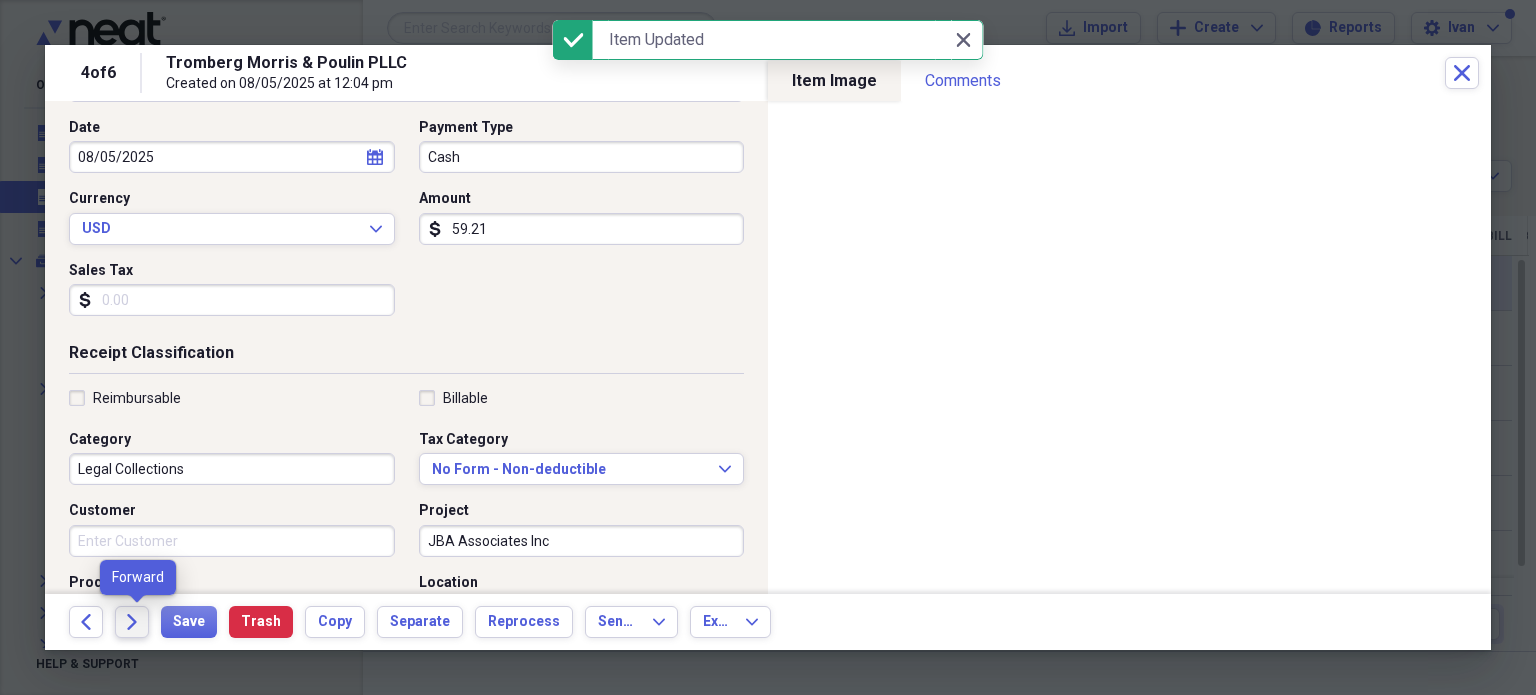 click on "Forward" 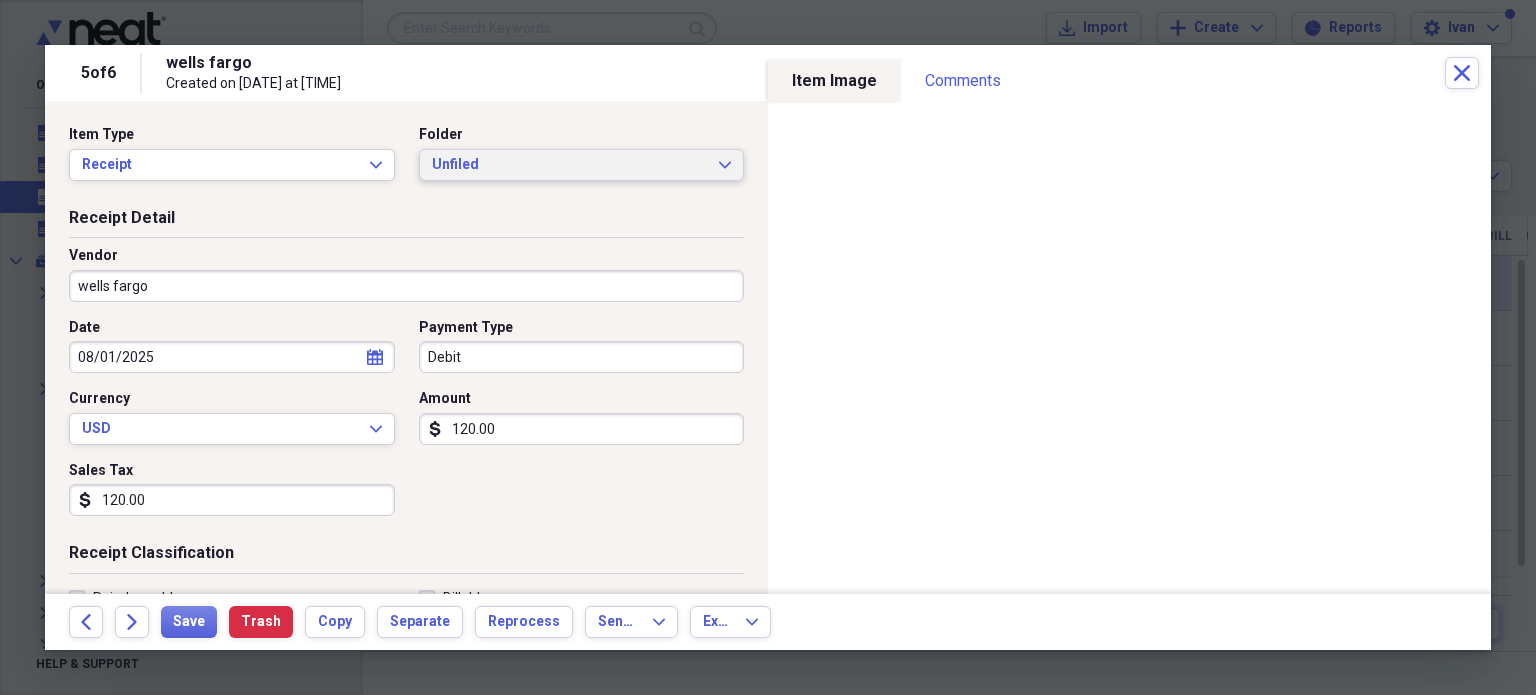 click on "Unfiled" at bounding box center (570, 165) 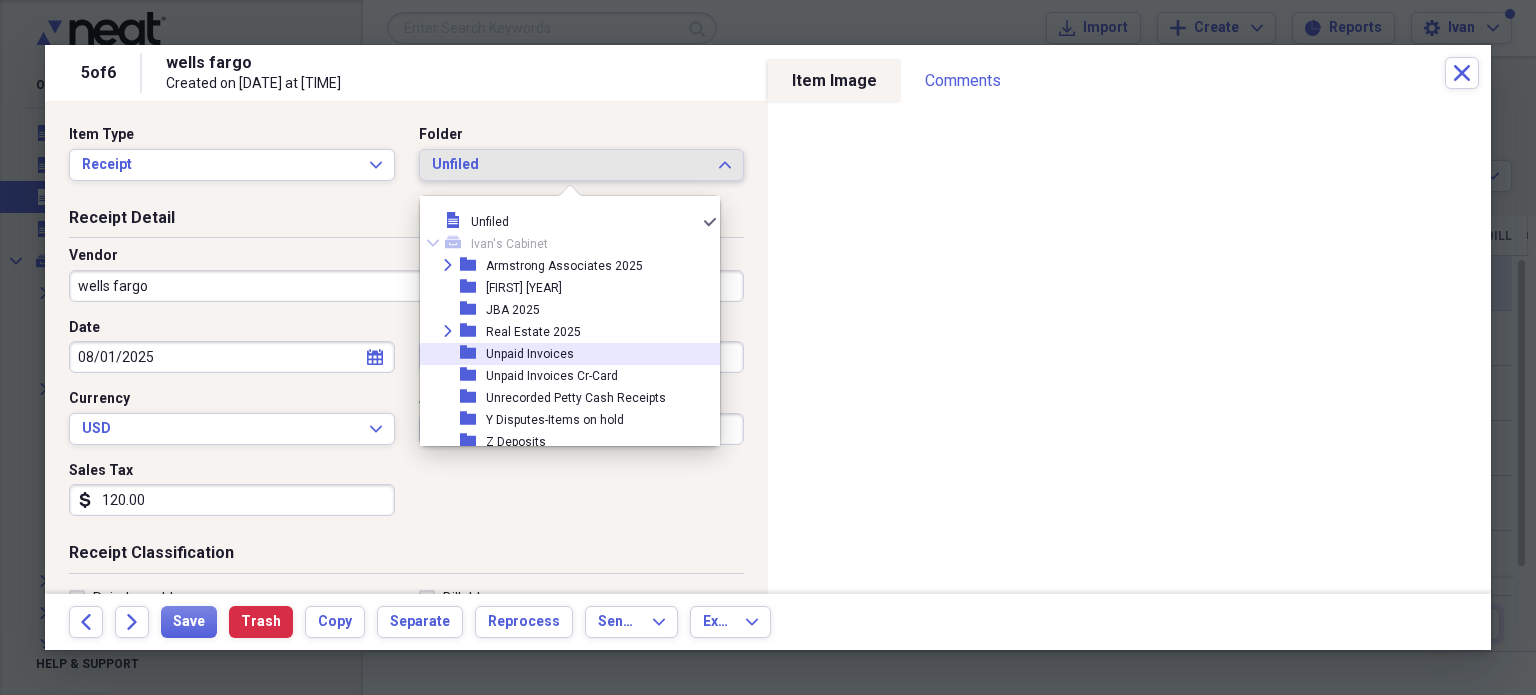click on "Unpaid Invoices" at bounding box center [530, 354] 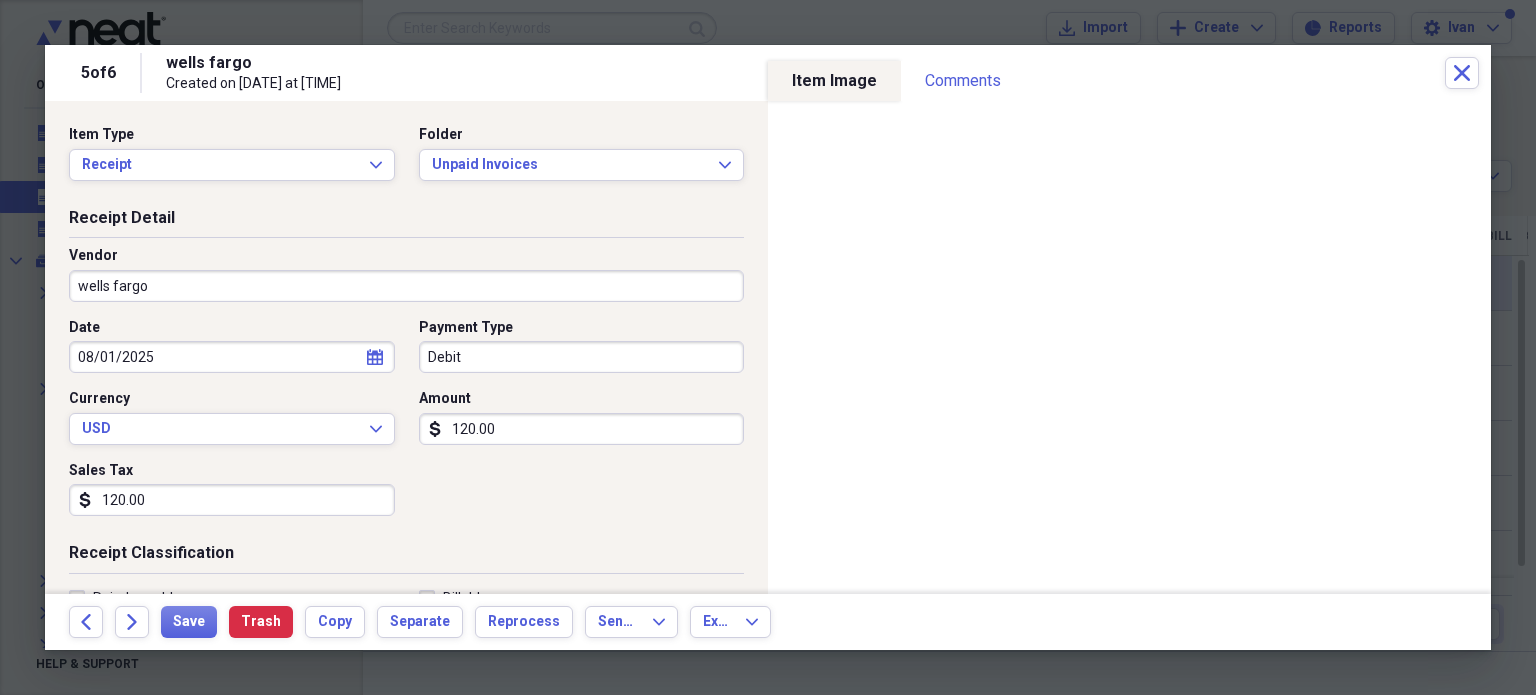 click on "wells fargo" at bounding box center (406, 286) 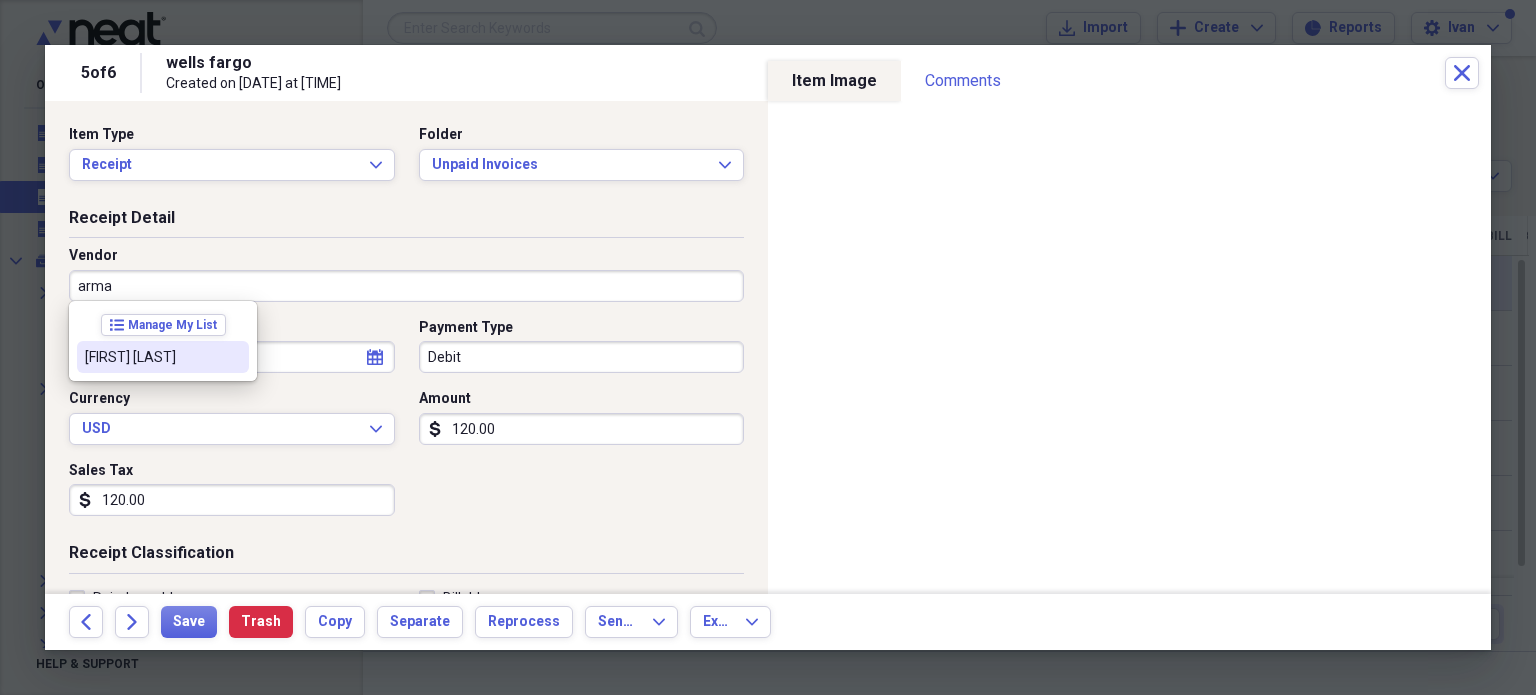 click on "[FIRST] [LAST]" at bounding box center (151, 357) 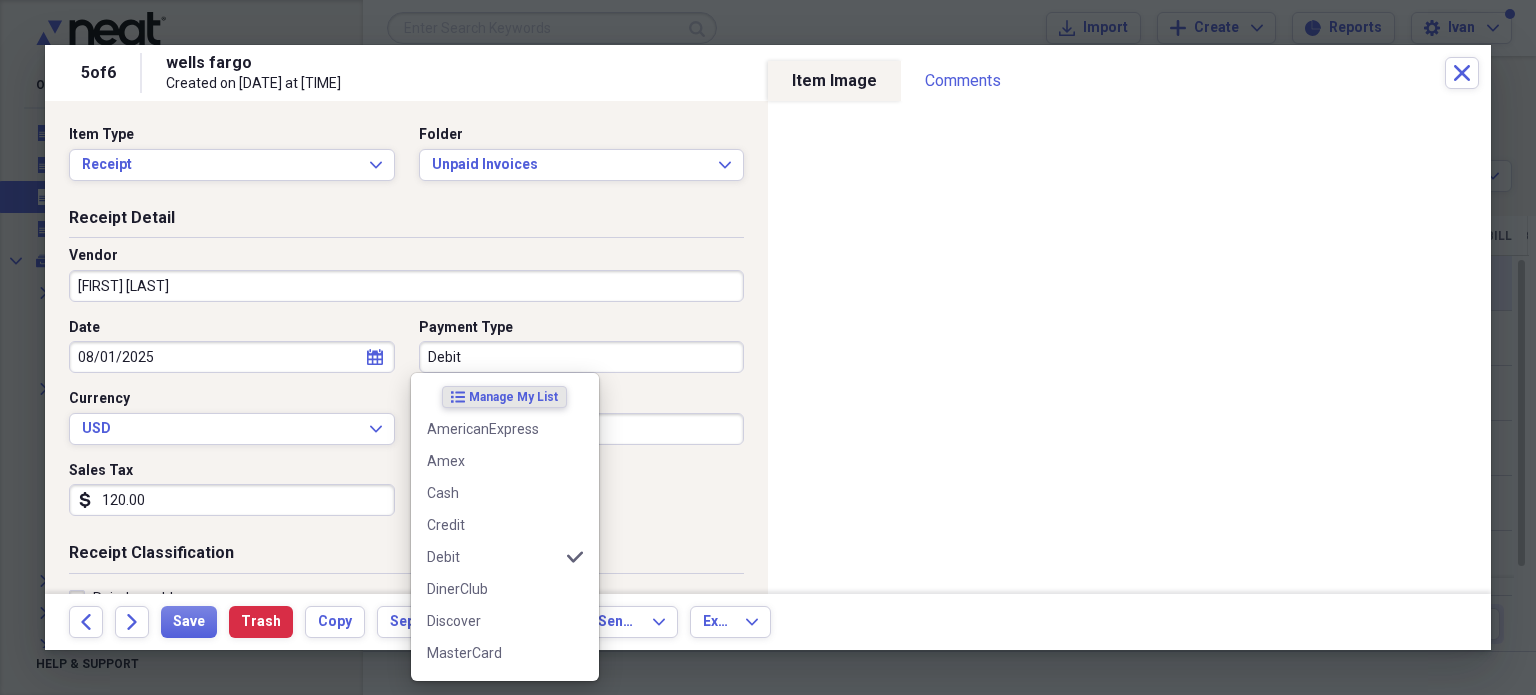 click on "Debit" at bounding box center [582, 357] 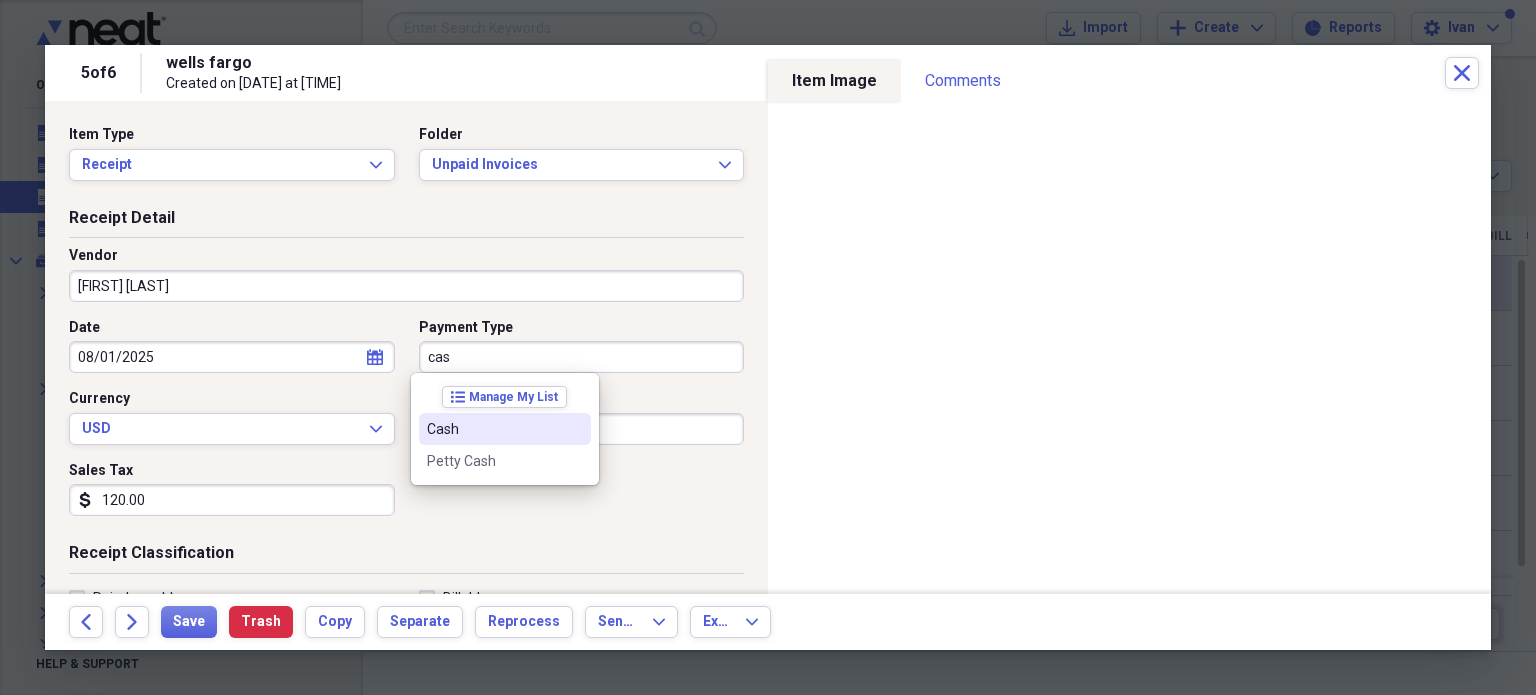click on "Cash" at bounding box center (493, 429) 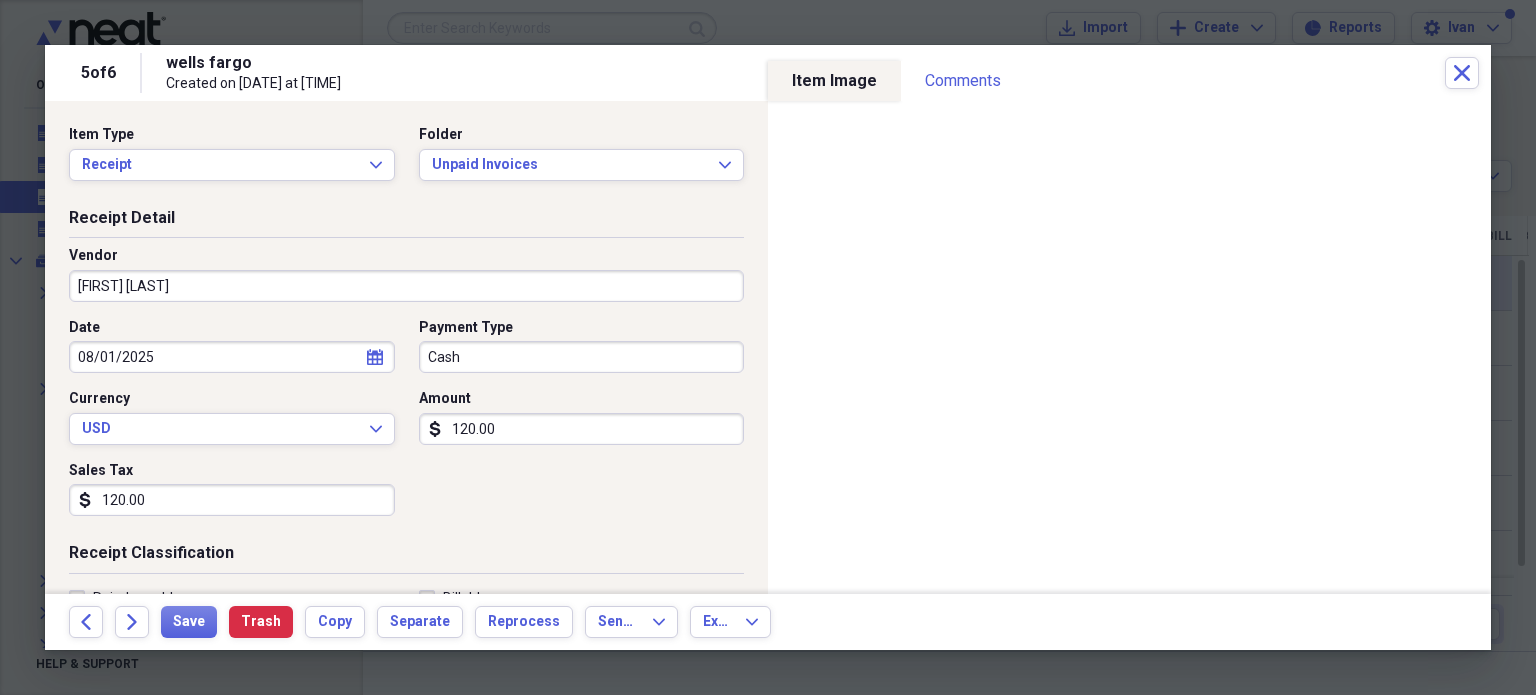 scroll, scrollTop: 300, scrollLeft: 0, axis: vertical 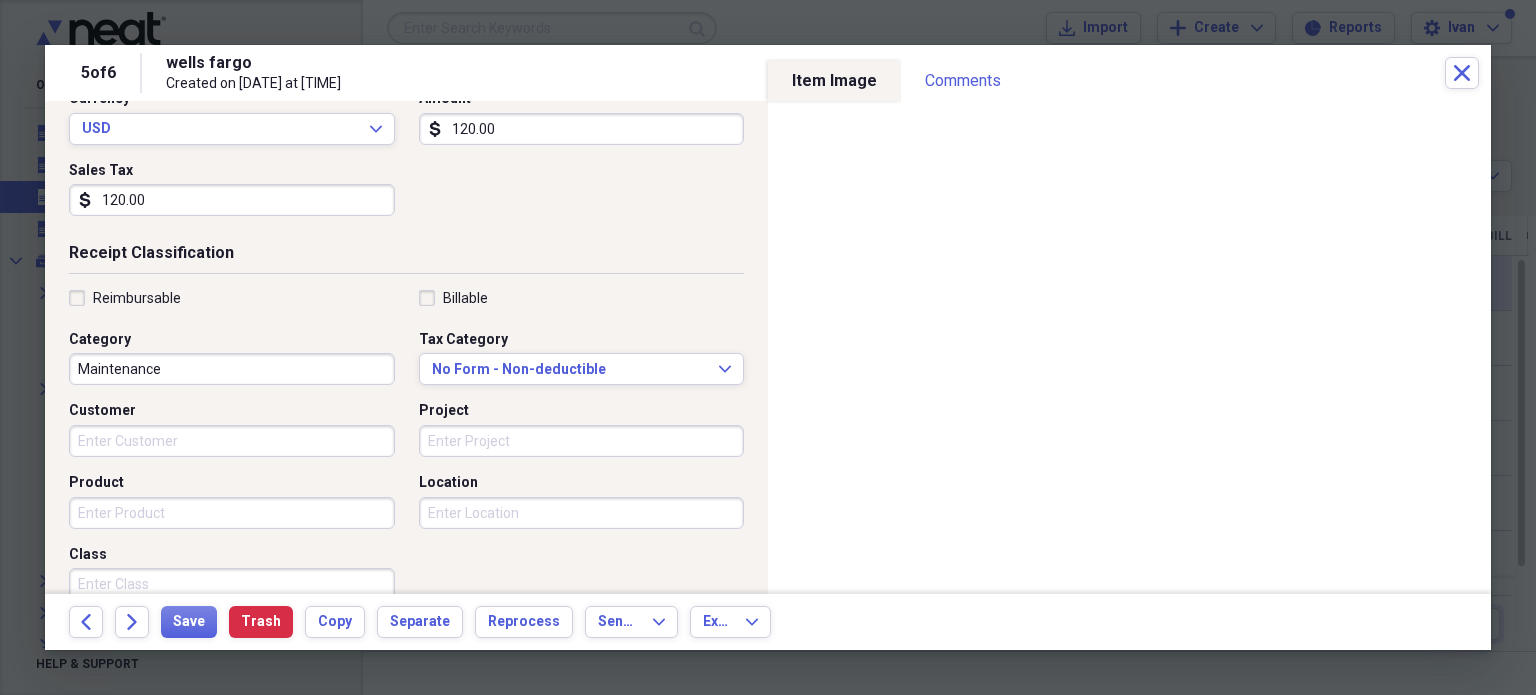 click on "Project" at bounding box center [582, 441] 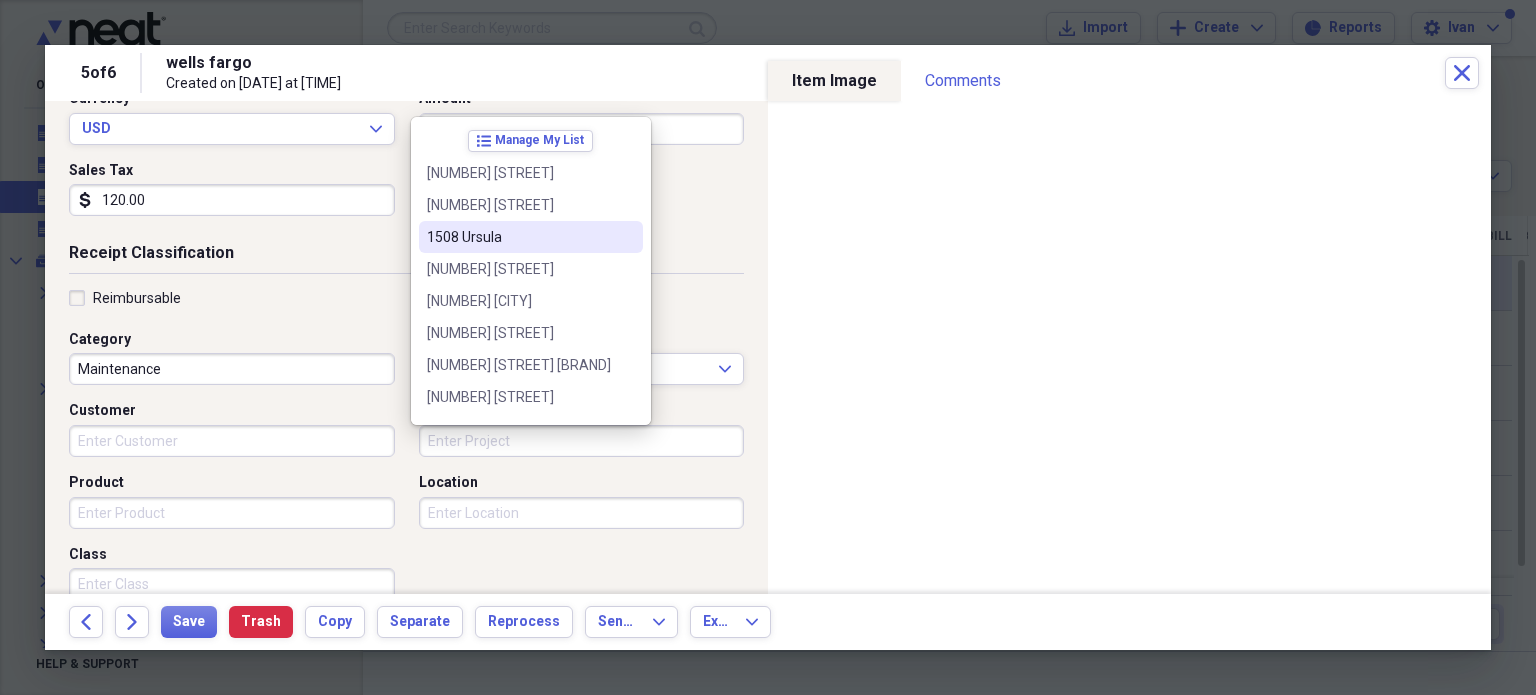 click on "1508 Ursula" at bounding box center [519, 237] 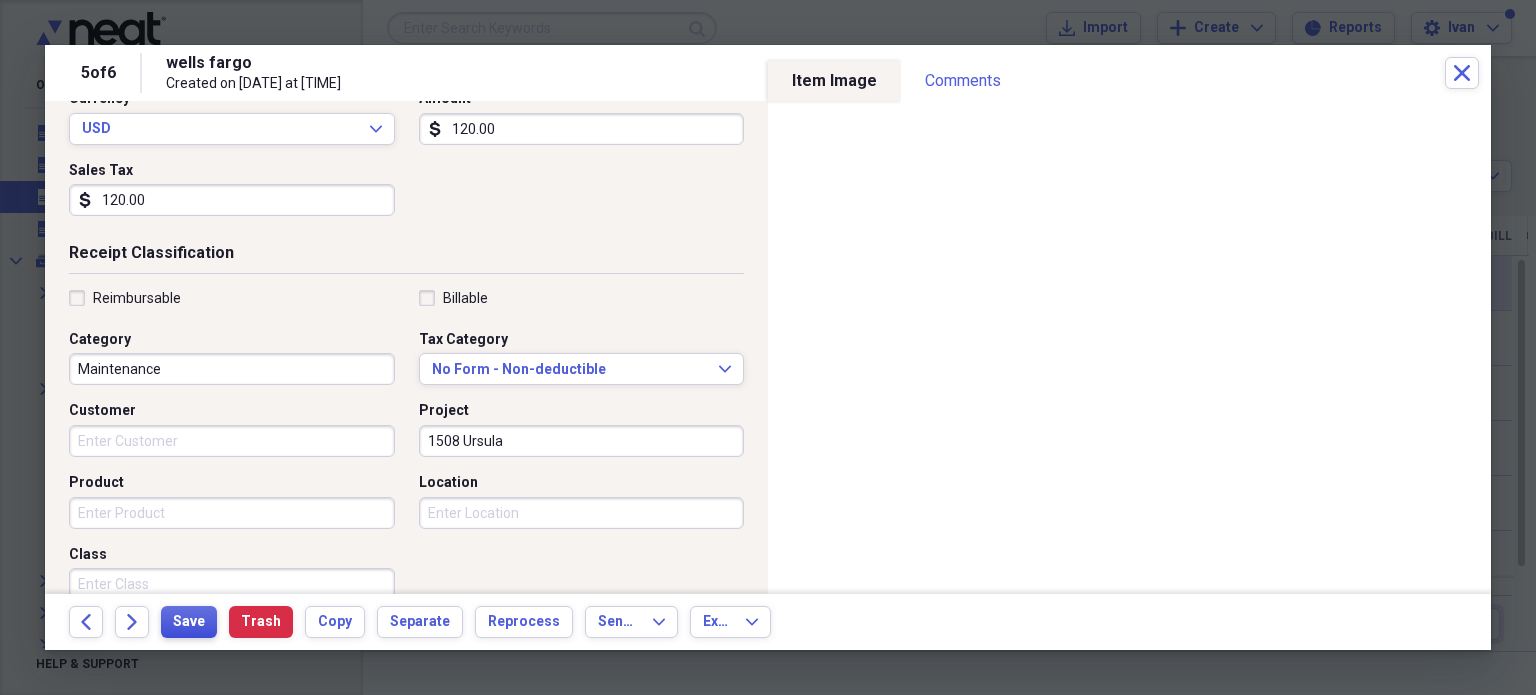click on "Save" at bounding box center [189, 622] 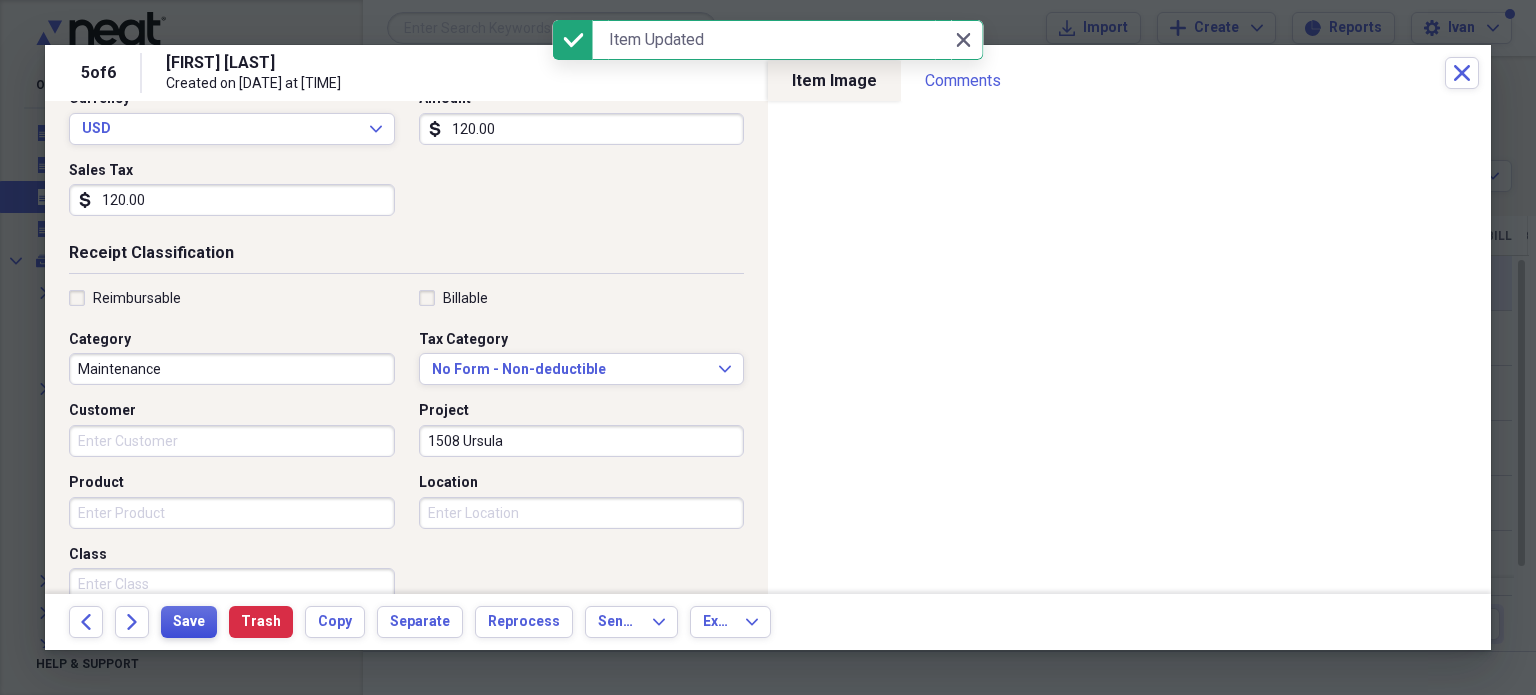 scroll, scrollTop: 0, scrollLeft: 0, axis: both 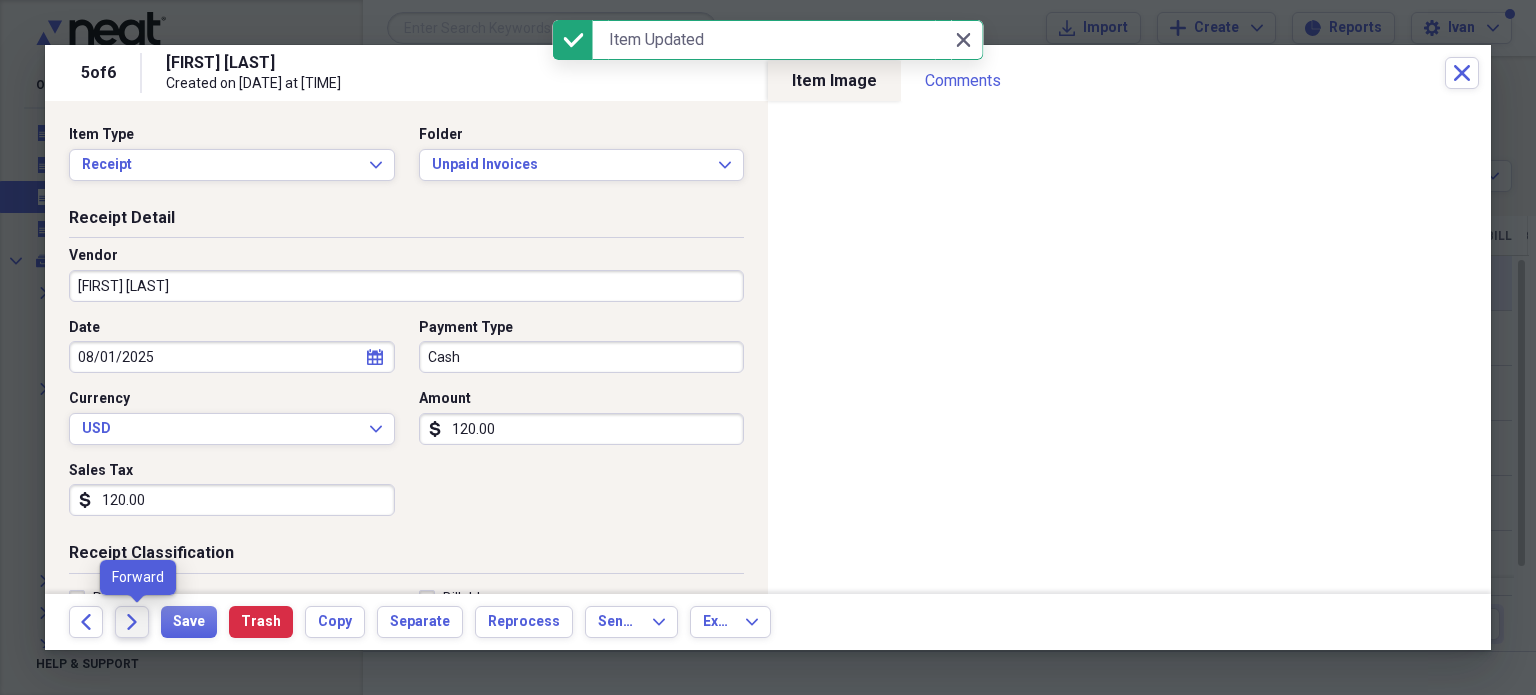 click 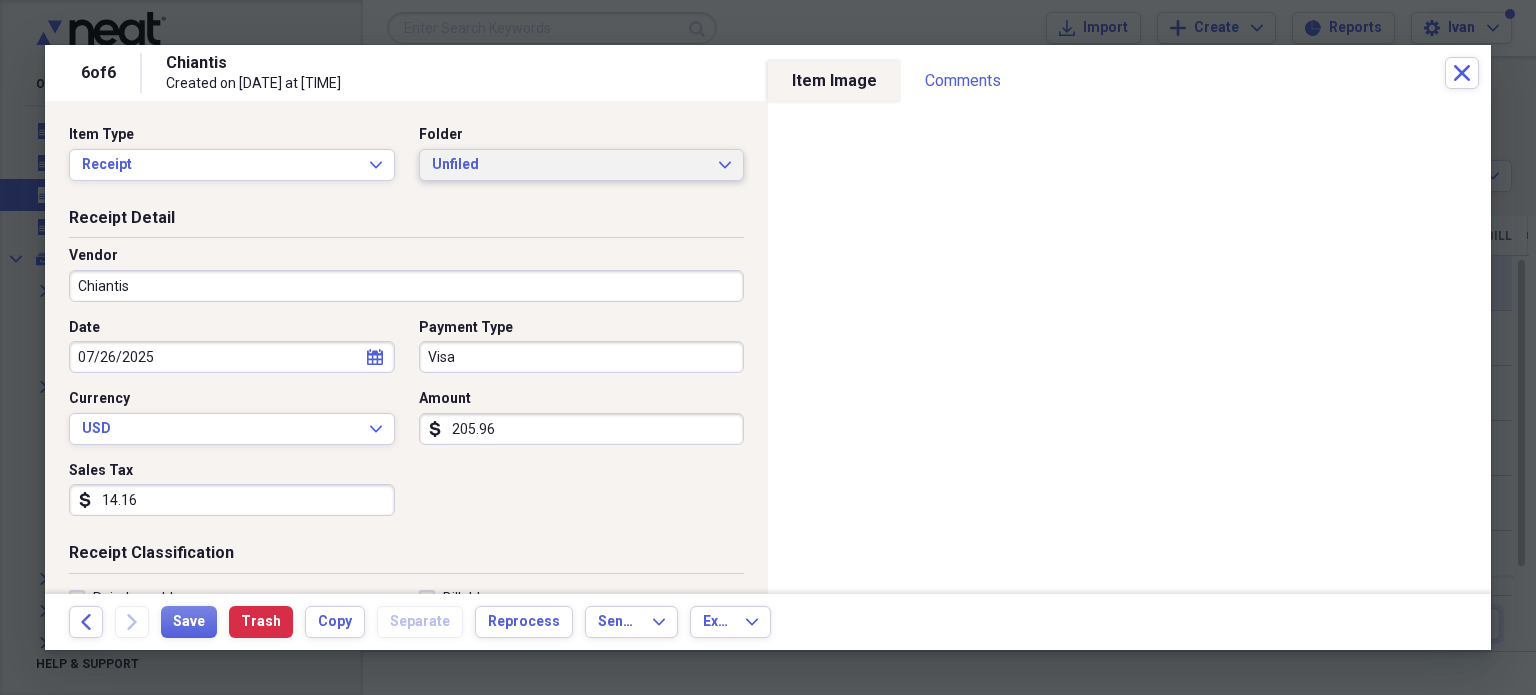 click on "Unfiled" at bounding box center [570, 165] 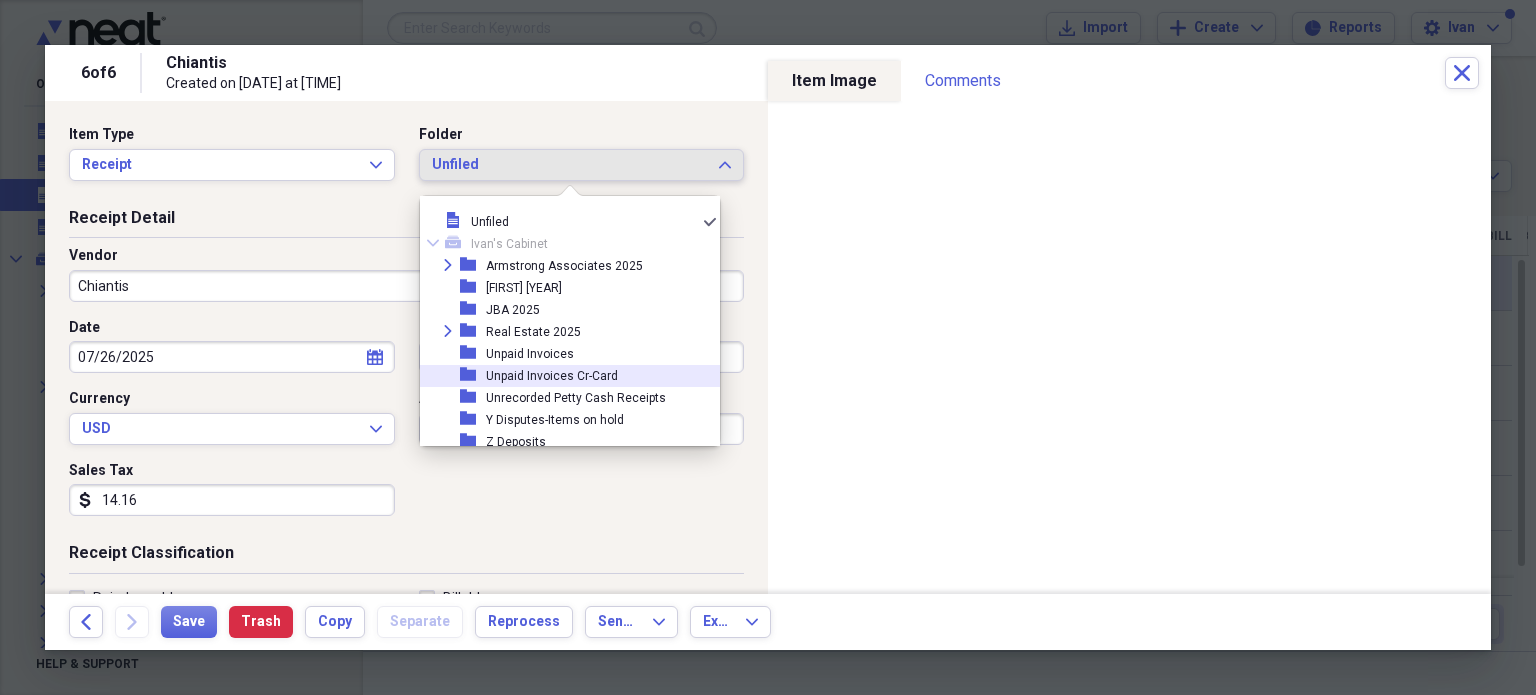 click on "Unpaid Invoices Cr-Card" at bounding box center [552, 376] 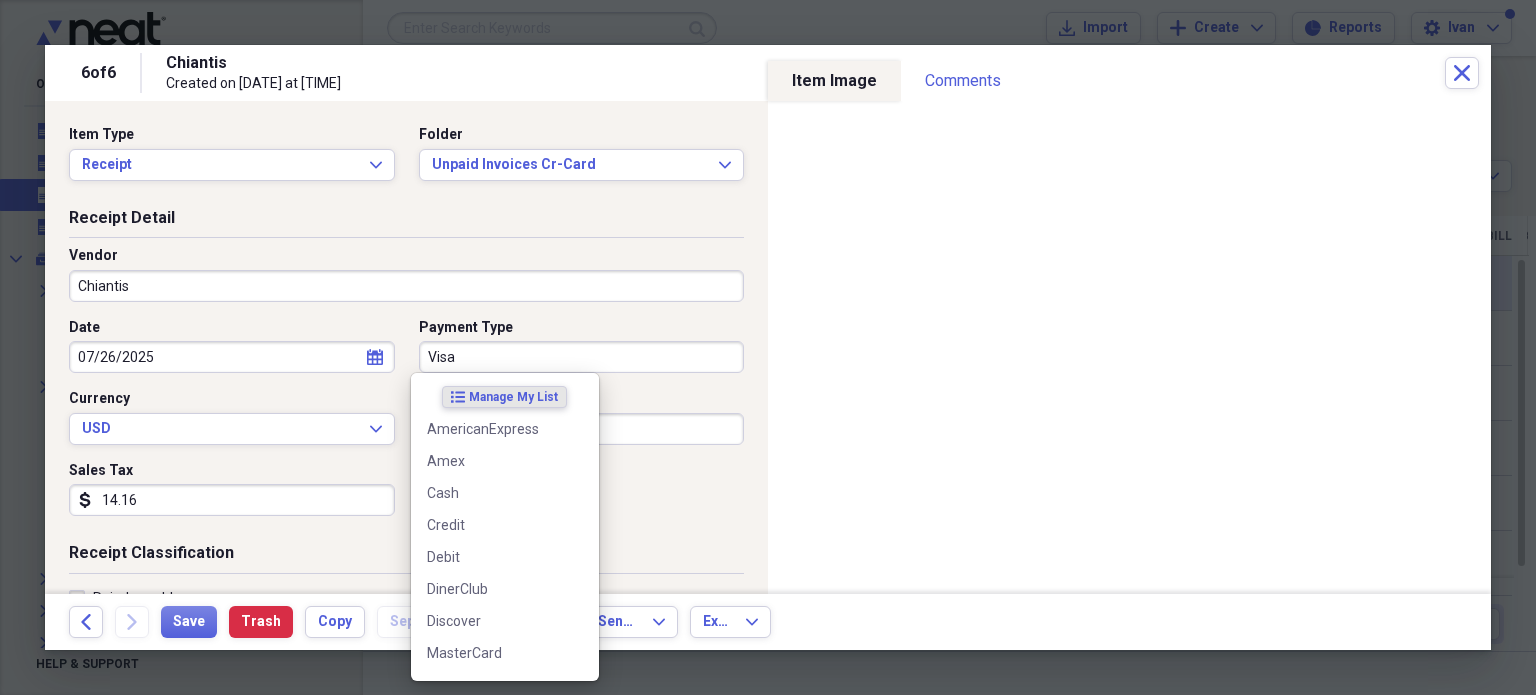 click on "Visa" at bounding box center (582, 357) 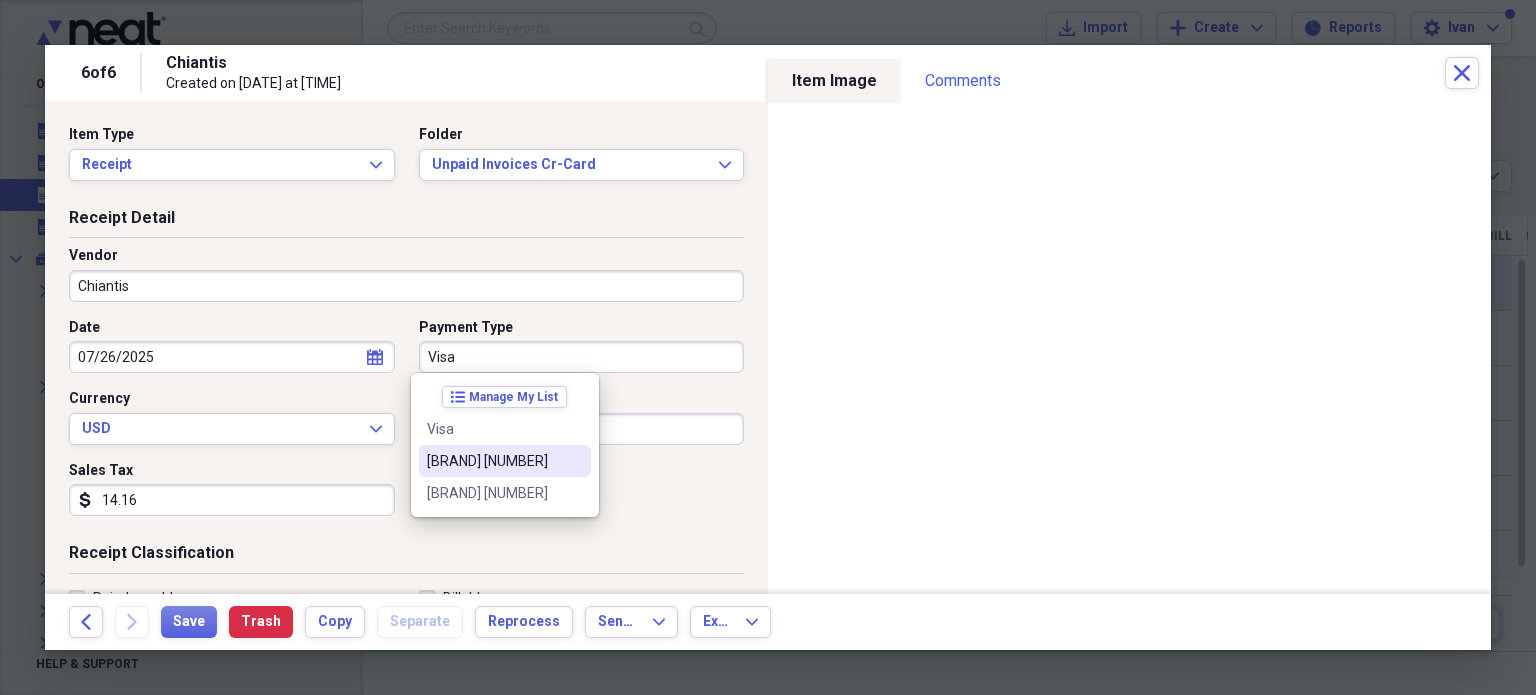 click on "[BRAND] [NUMBER]" at bounding box center [493, 461] 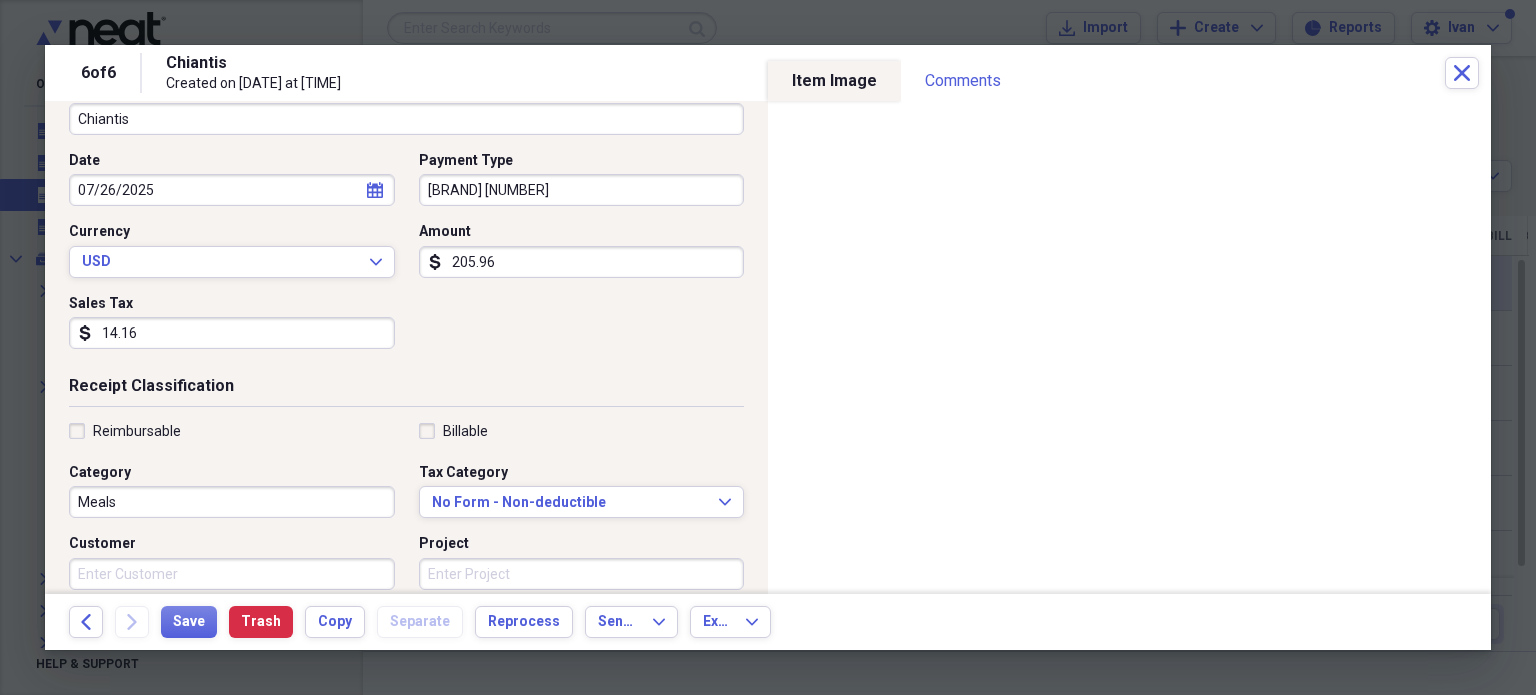 scroll, scrollTop: 300, scrollLeft: 0, axis: vertical 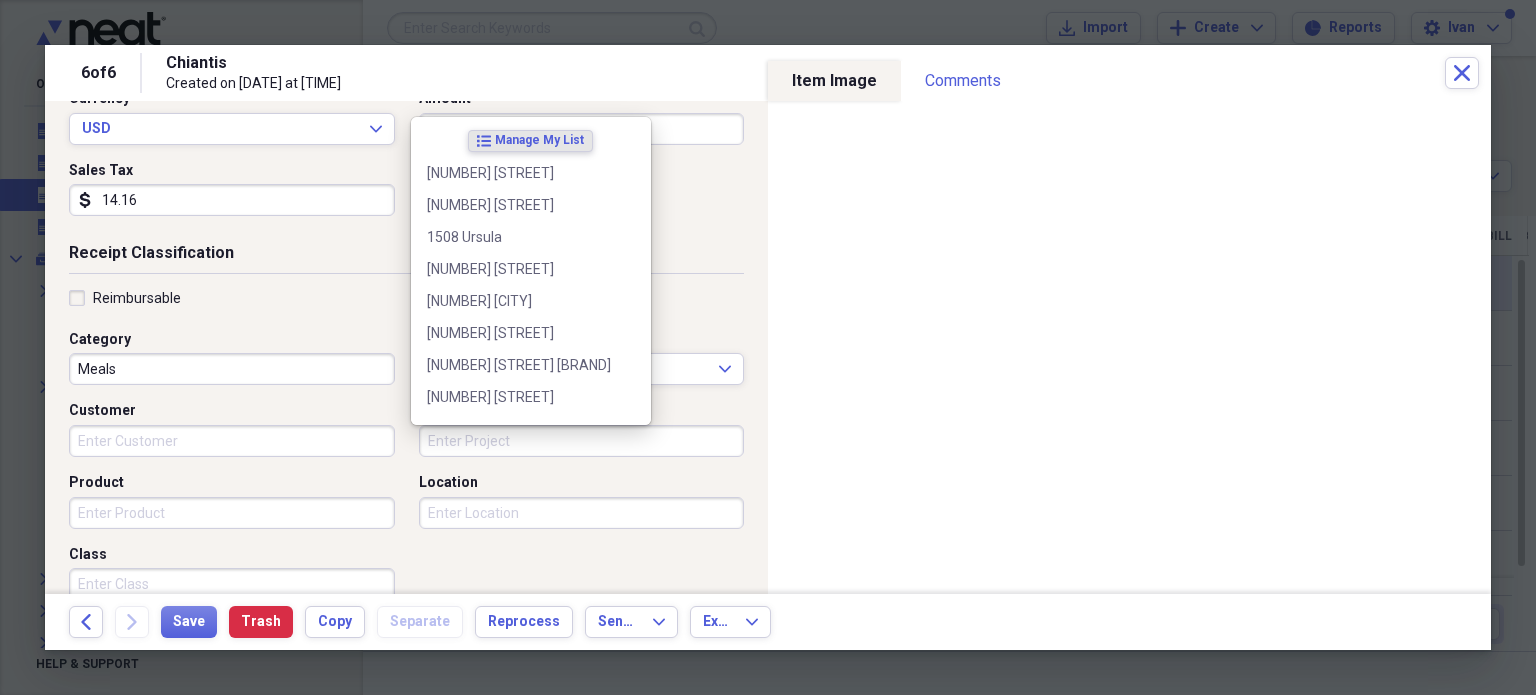 click on "Project" at bounding box center [582, 441] 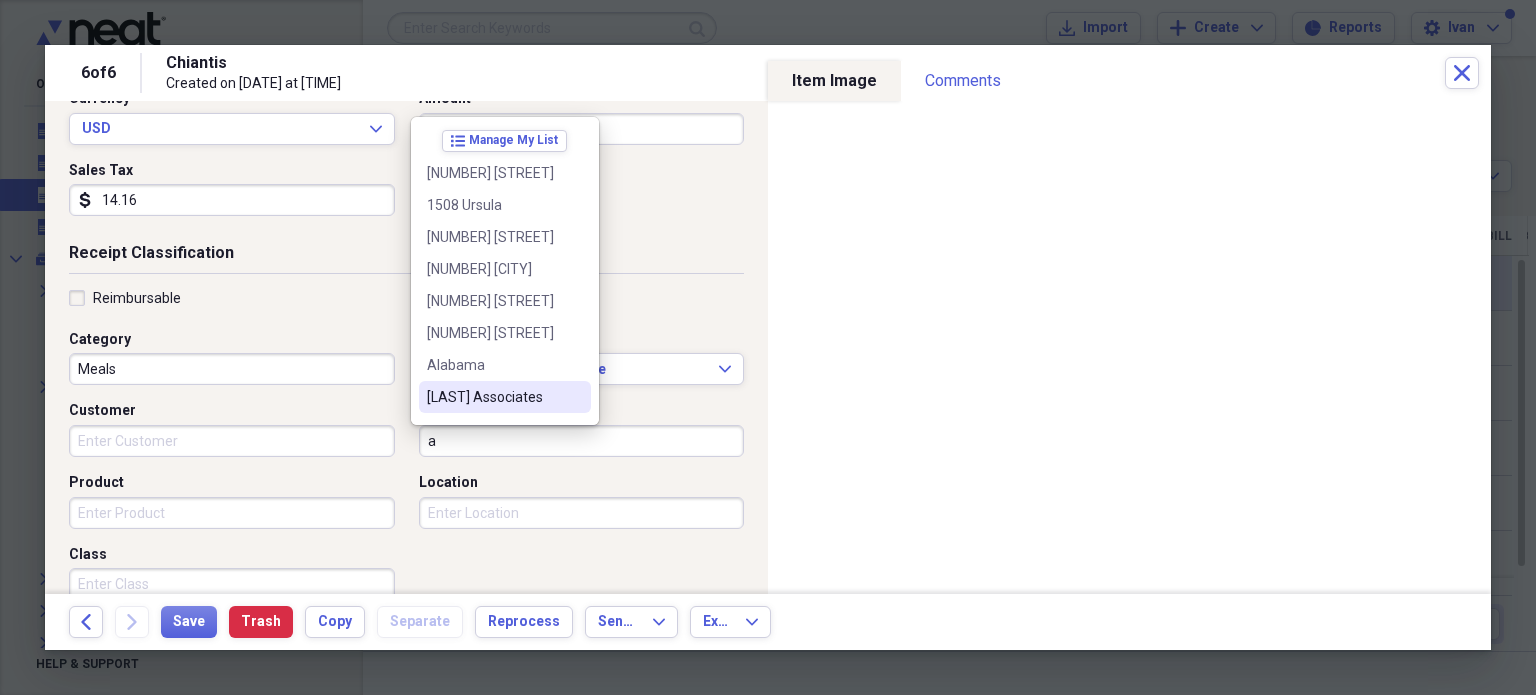 click on "[LAST] Associates" at bounding box center (493, 397) 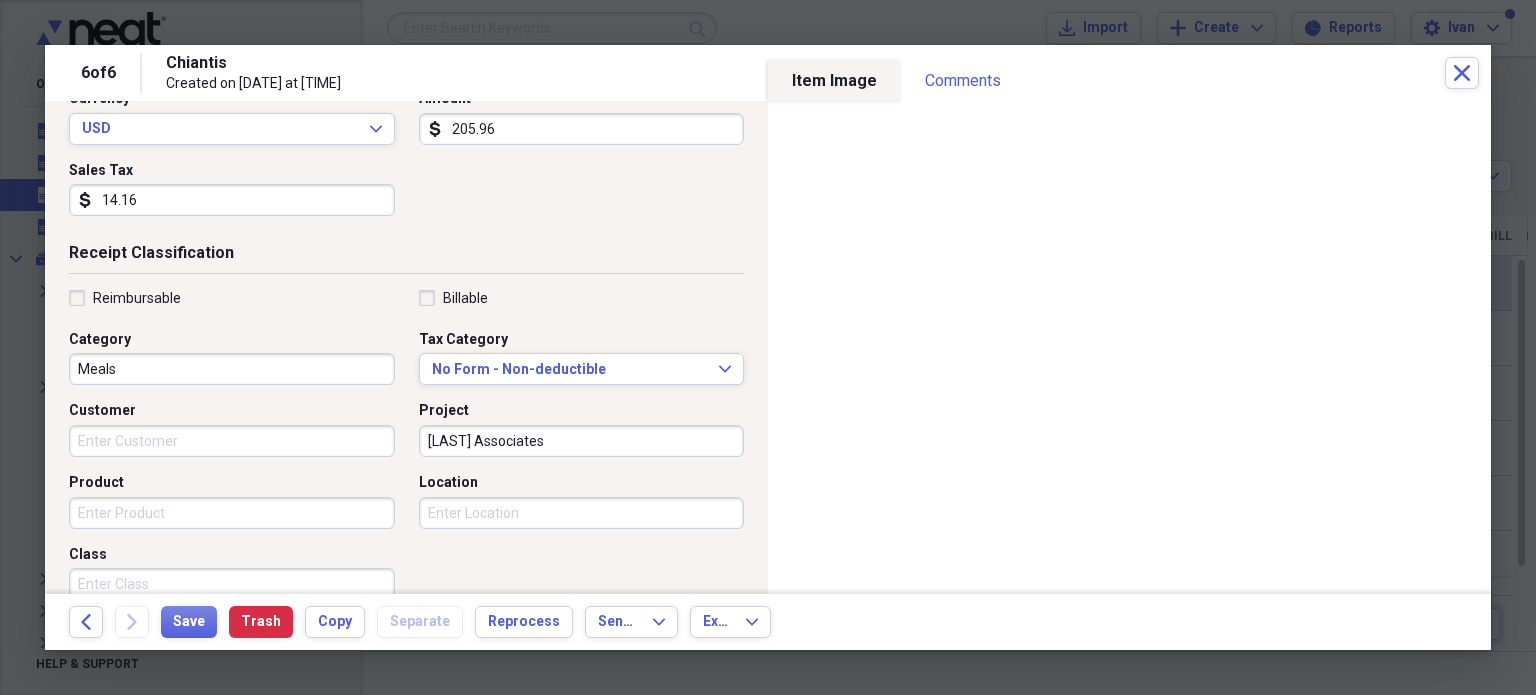 scroll, scrollTop: 526, scrollLeft: 0, axis: vertical 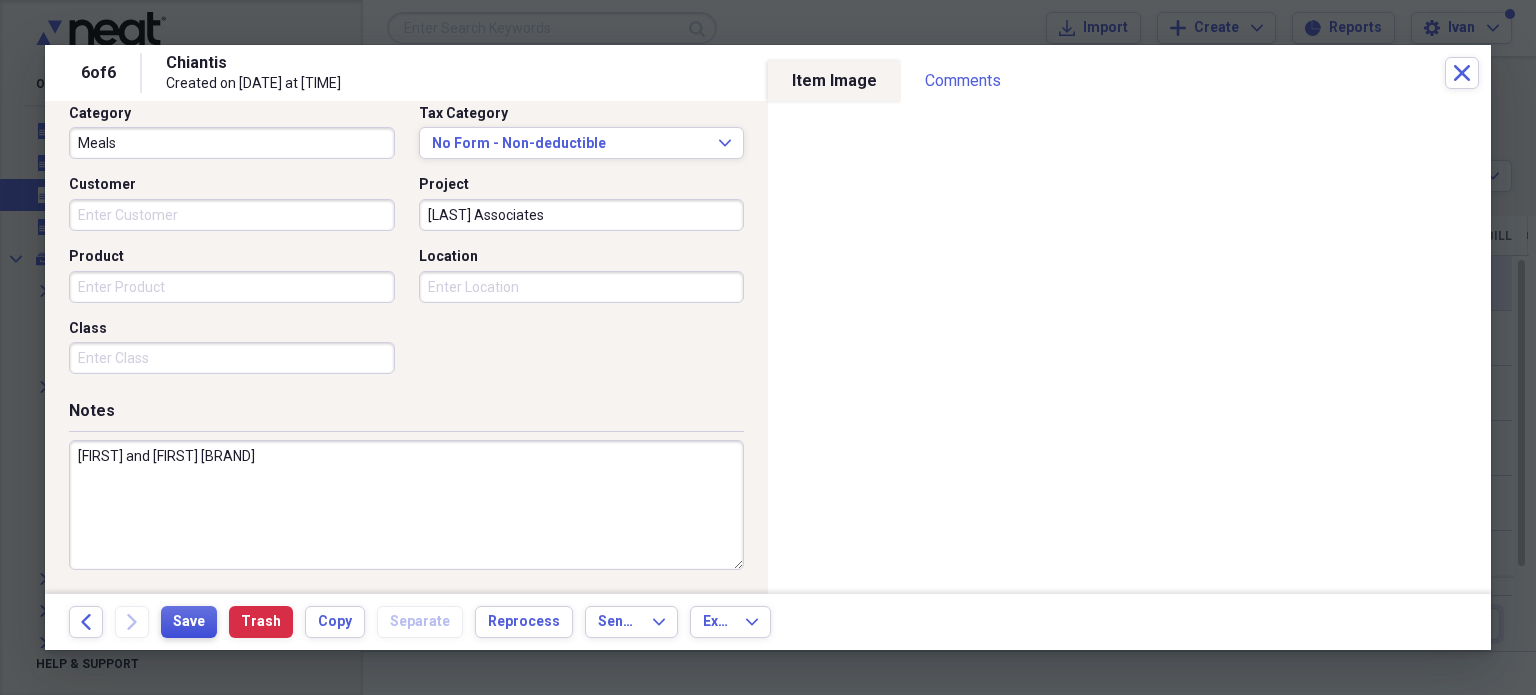 click on "Save" at bounding box center [189, 622] 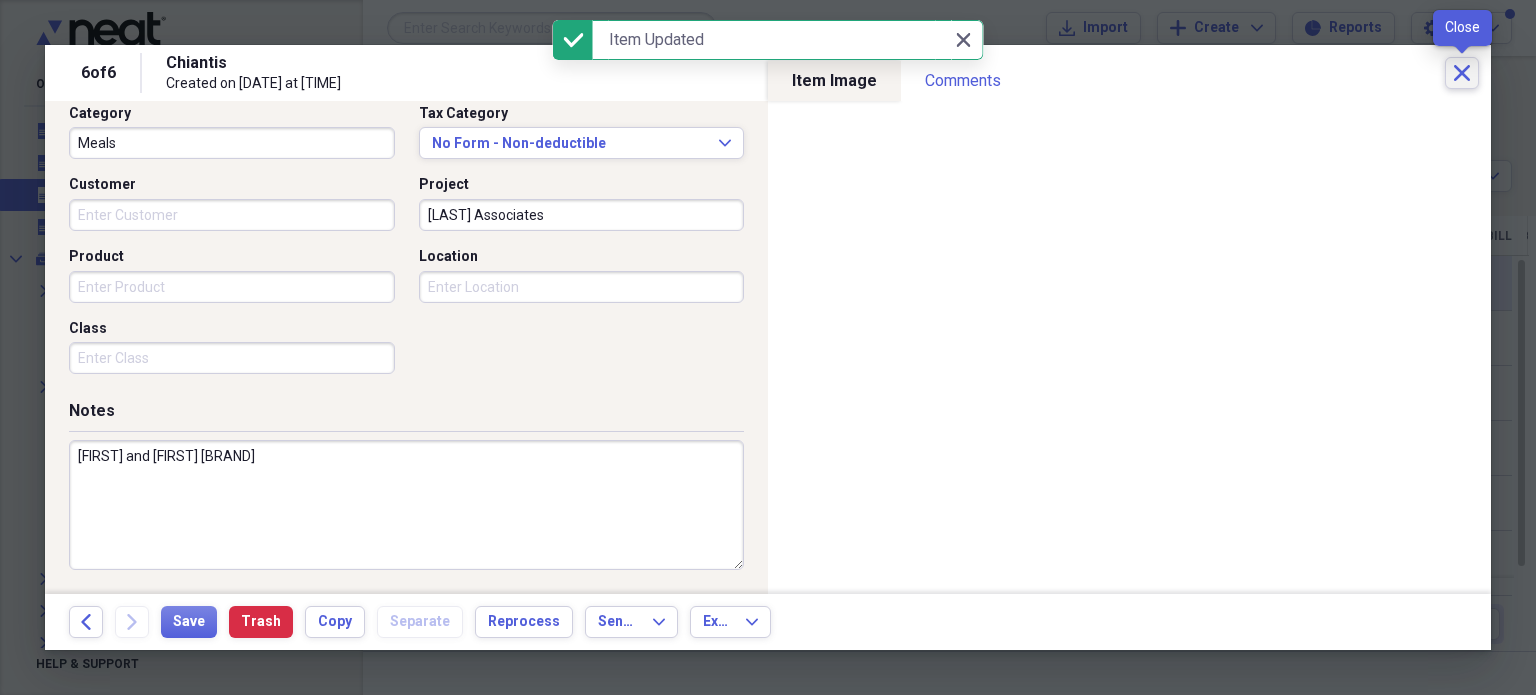 click 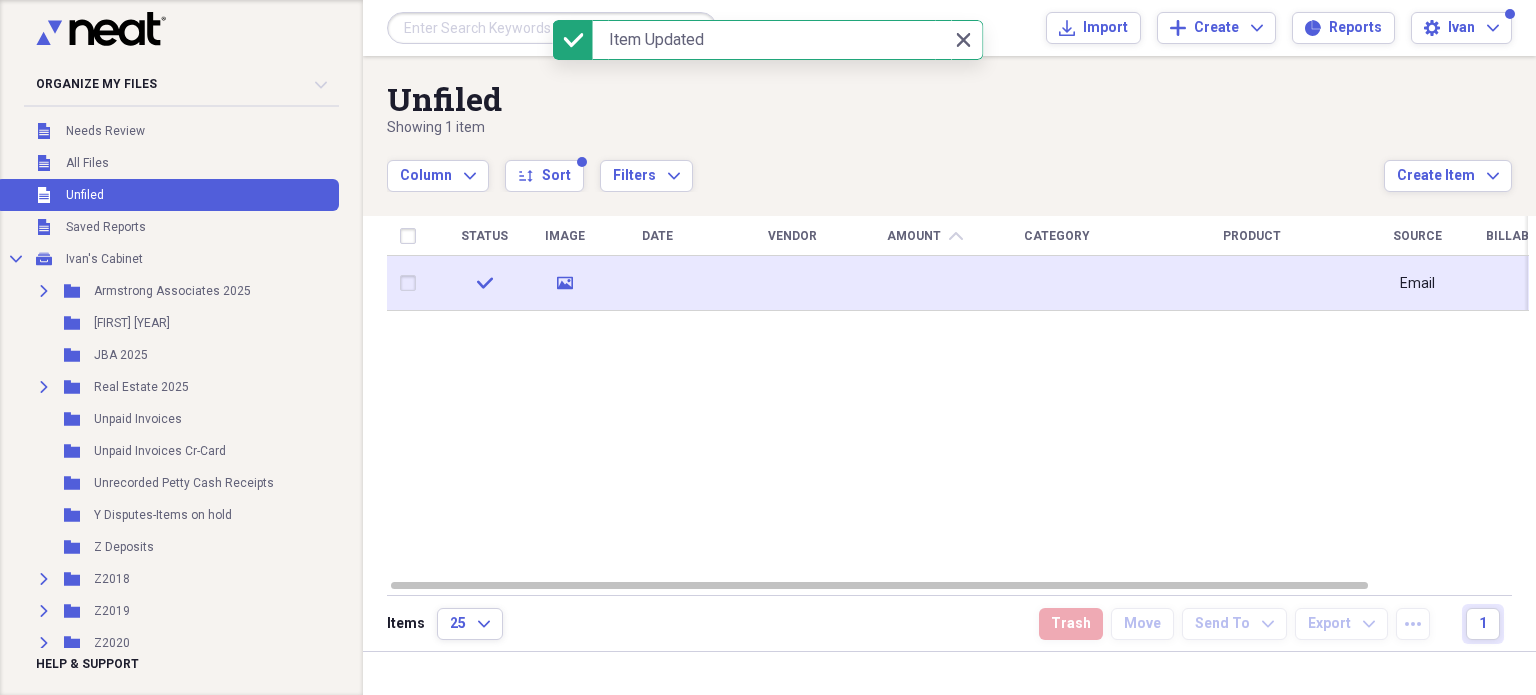 click at bounding box center (657, 283) 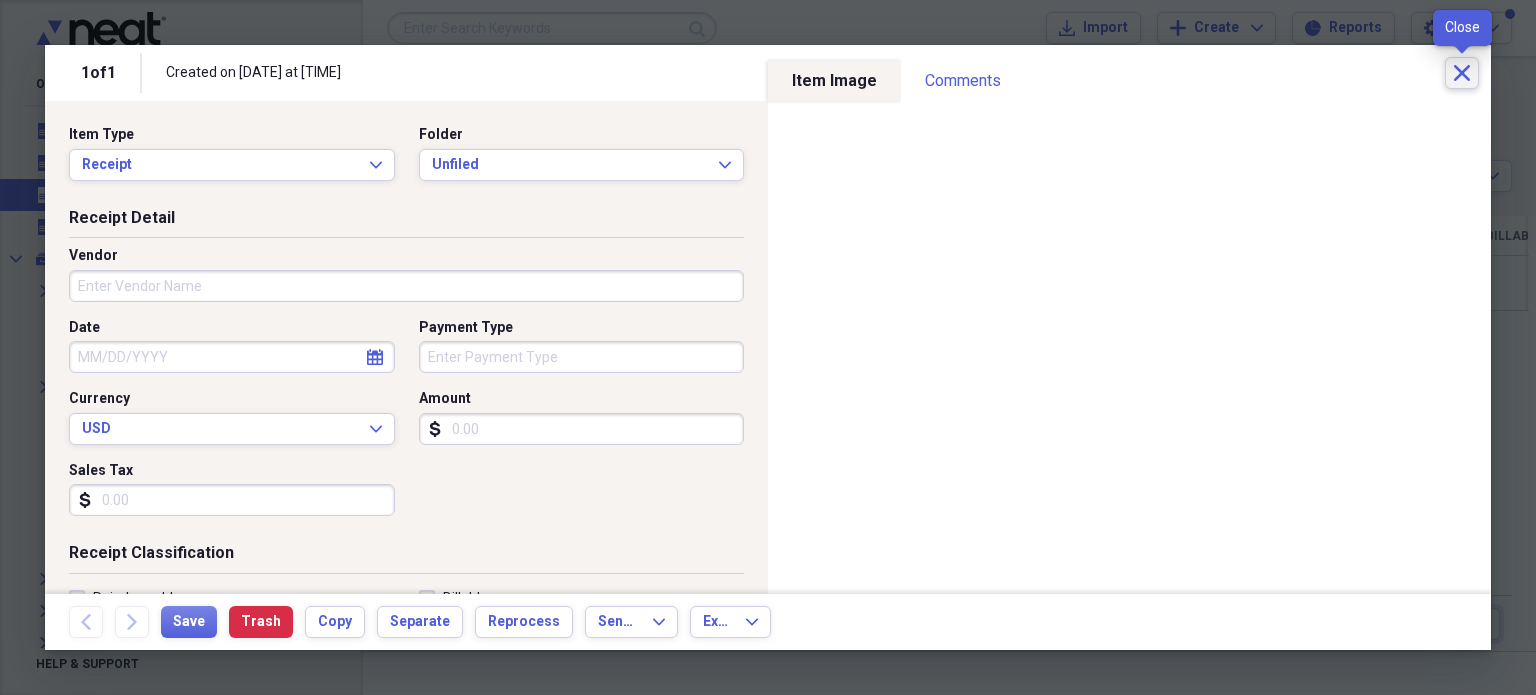 click 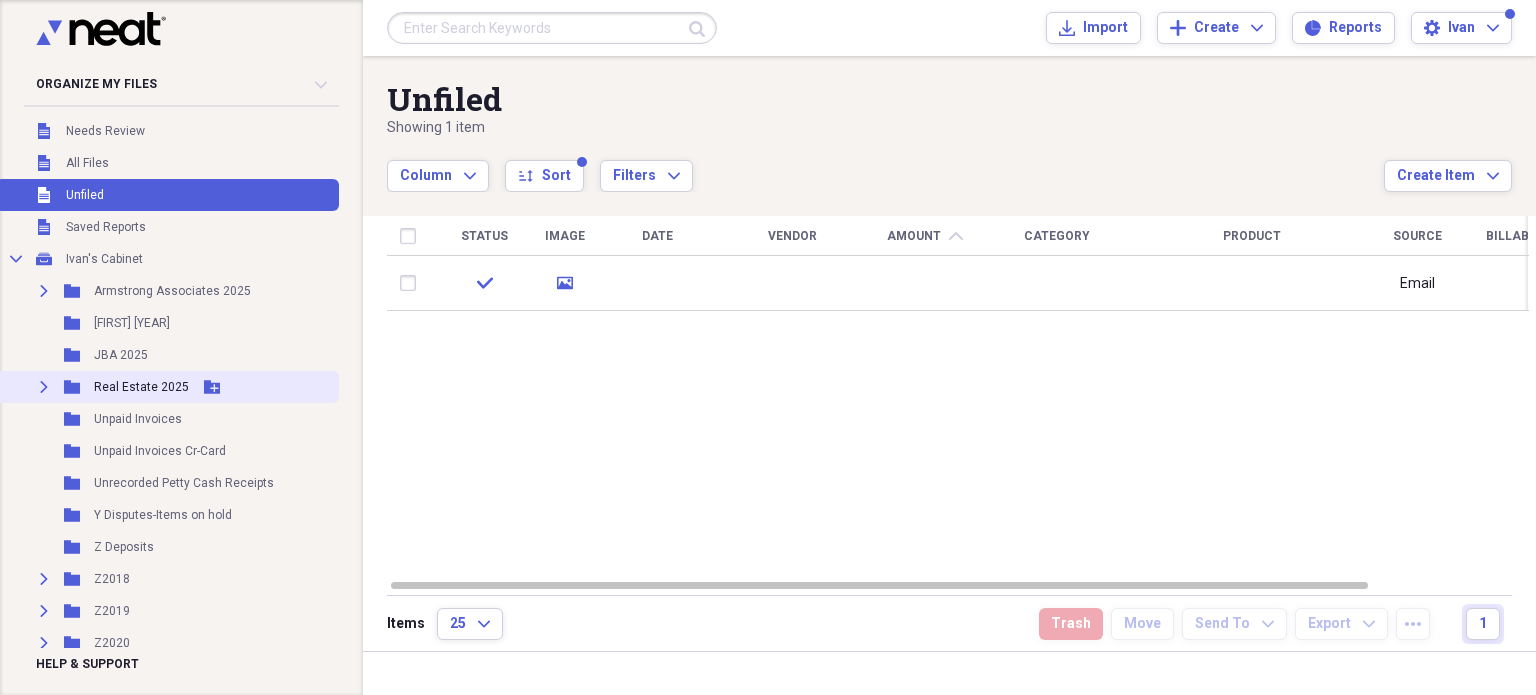 click on "Expand" 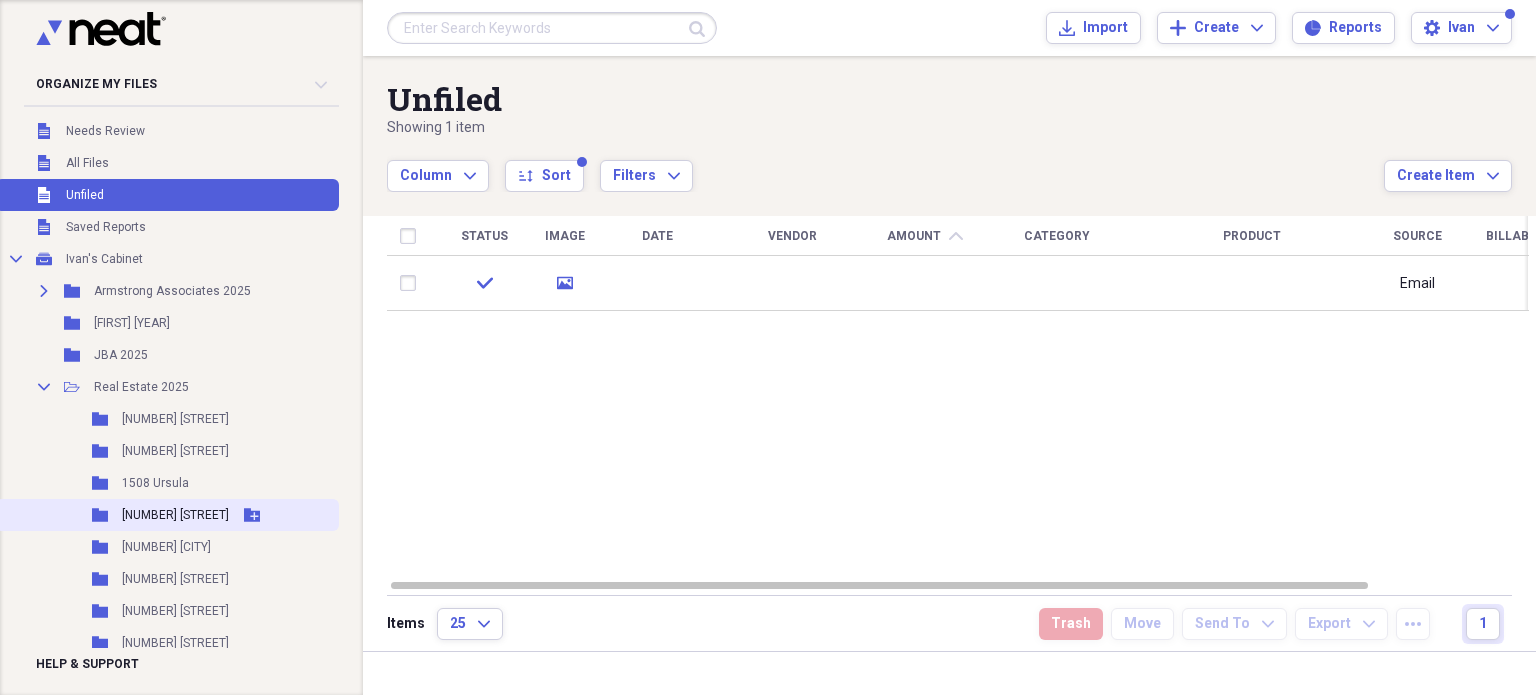 click on "[NUMBER] [STREET]" at bounding box center (175, 515) 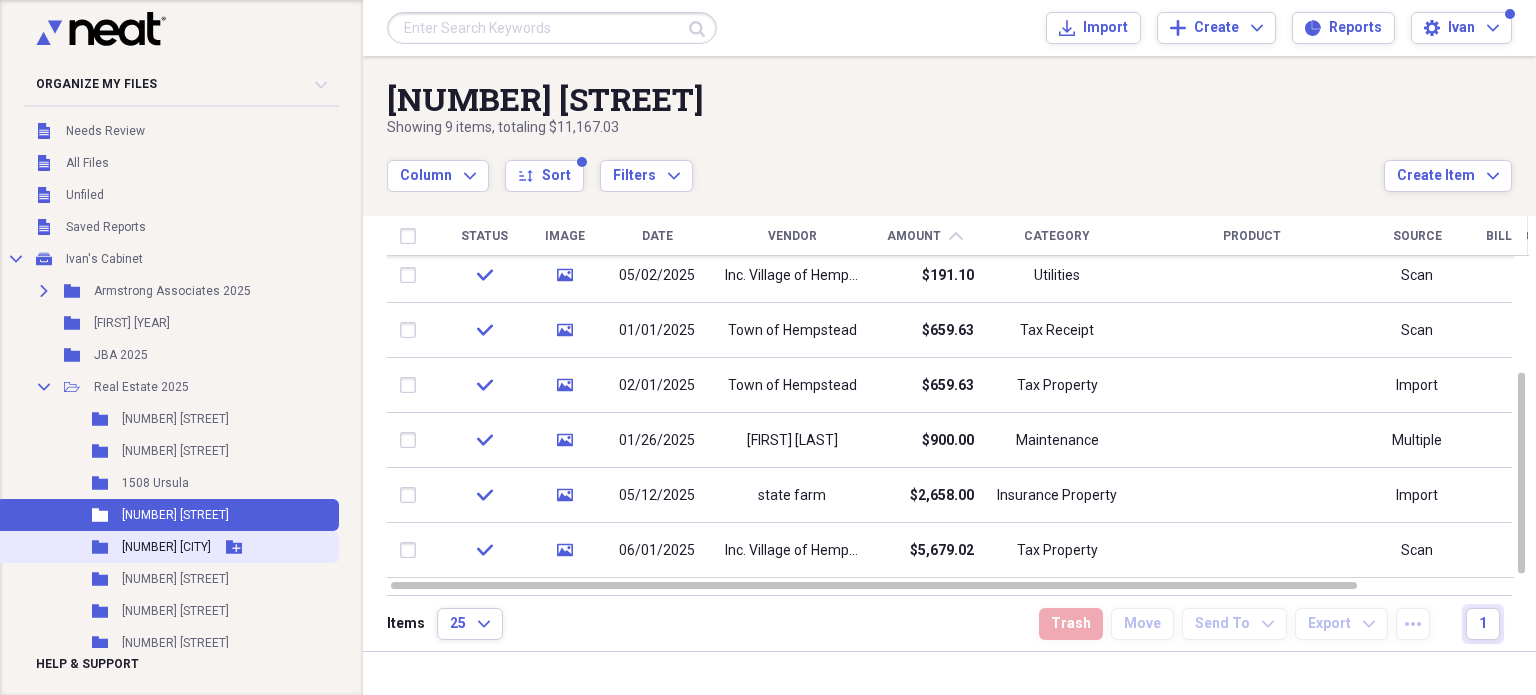 click on "[NUMBER] [CITY]" at bounding box center [166, 547] 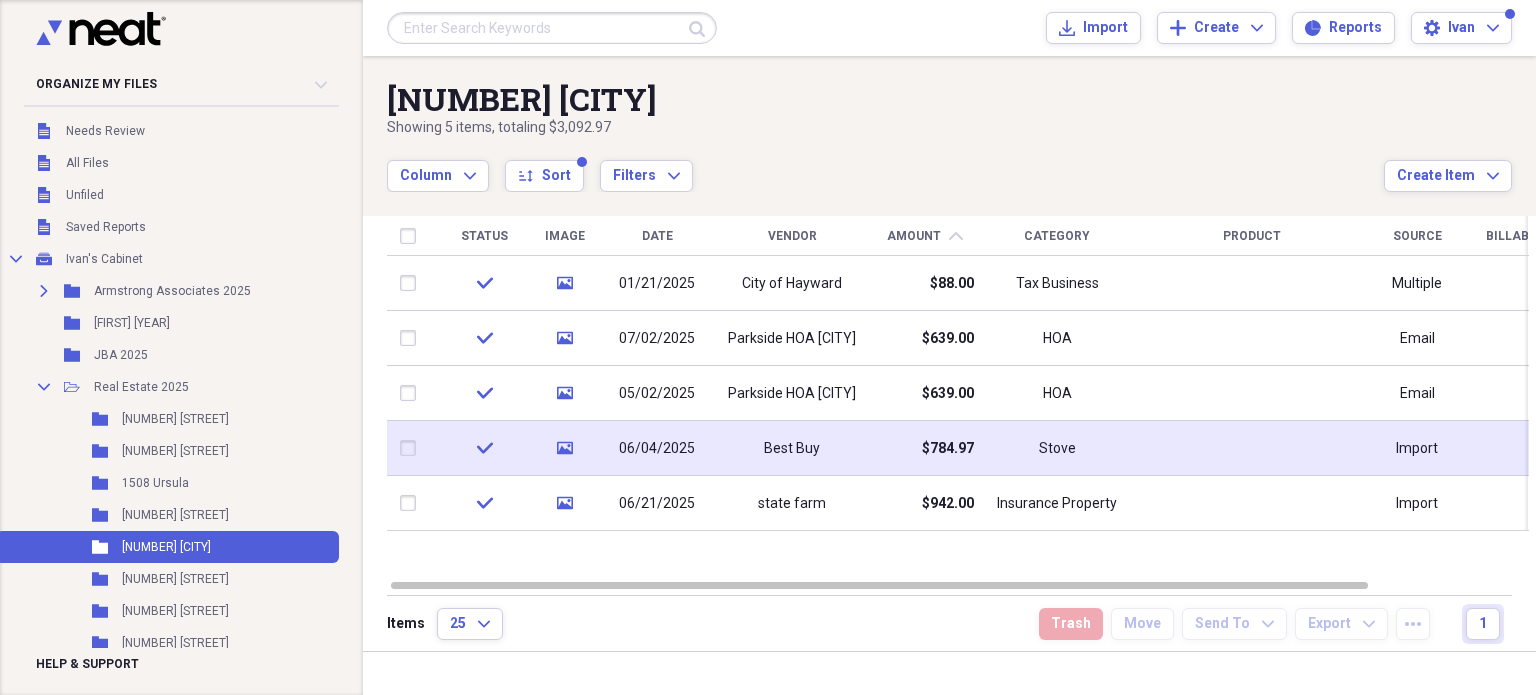 click on "06/04/2025" at bounding box center (657, 449) 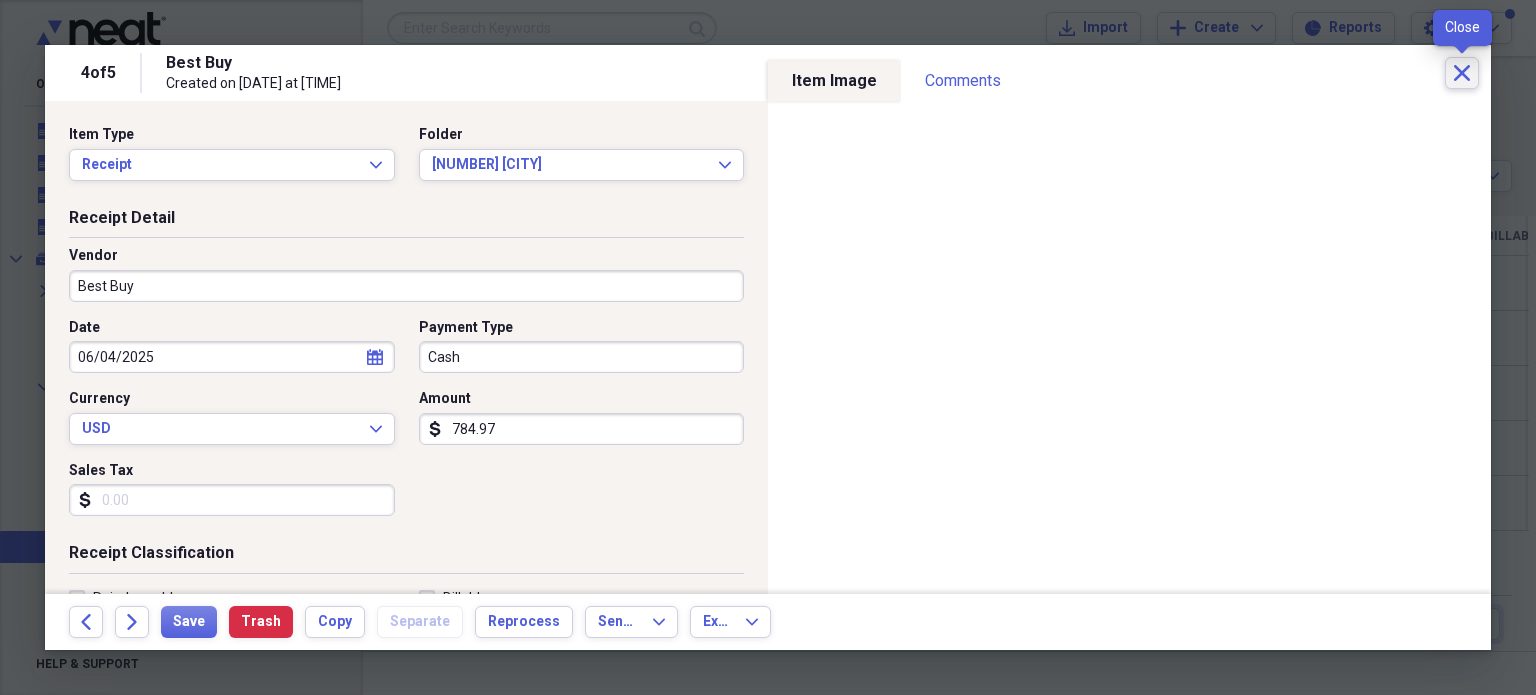 click on "Close" 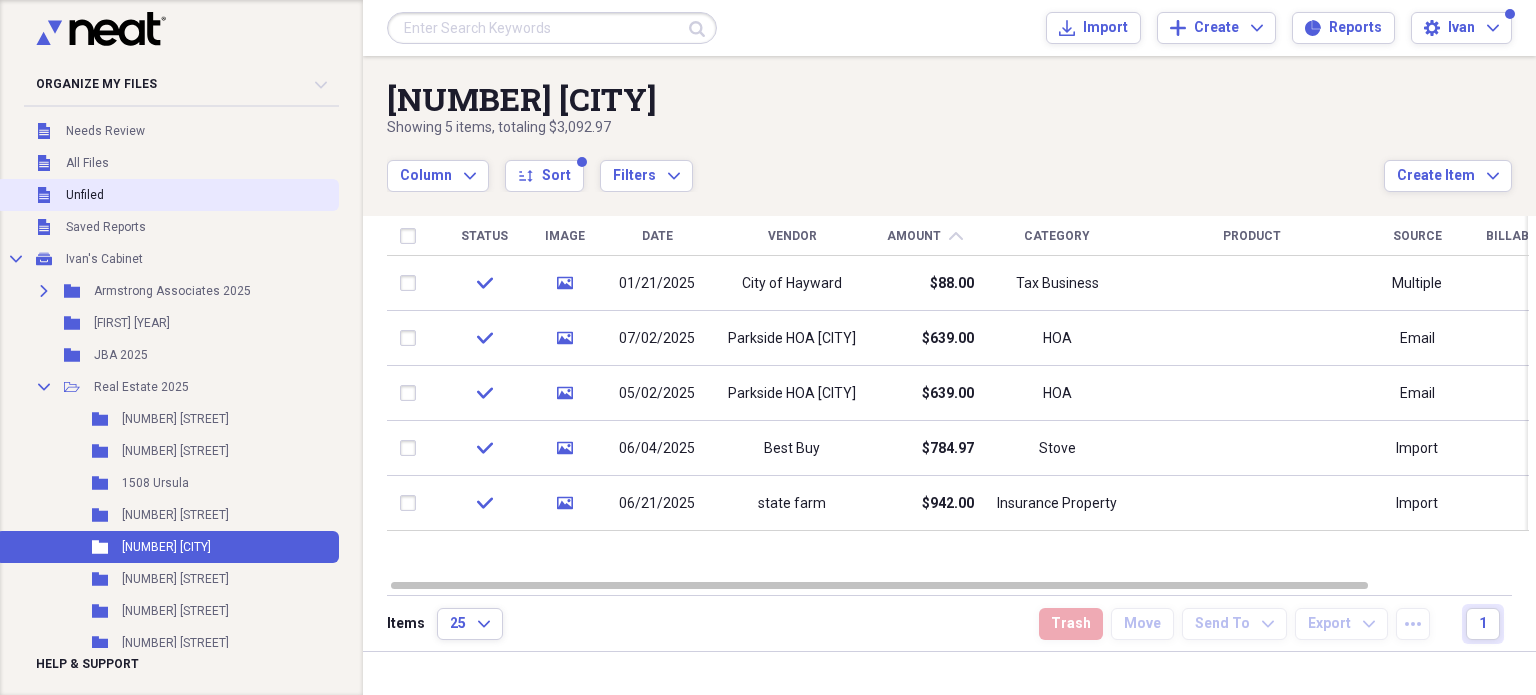 click on "Unfiled" at bounding box center (85, 195) 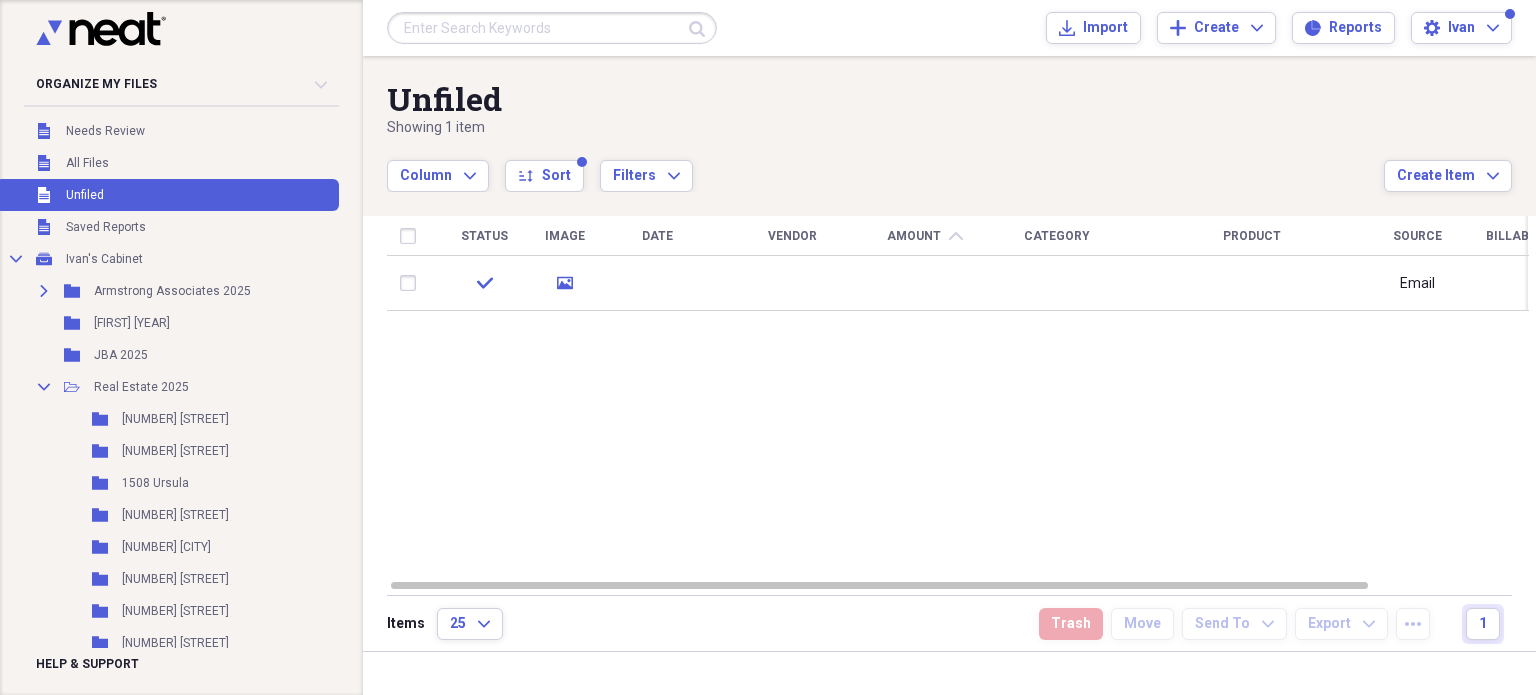 click at bounding box center [412, 283] 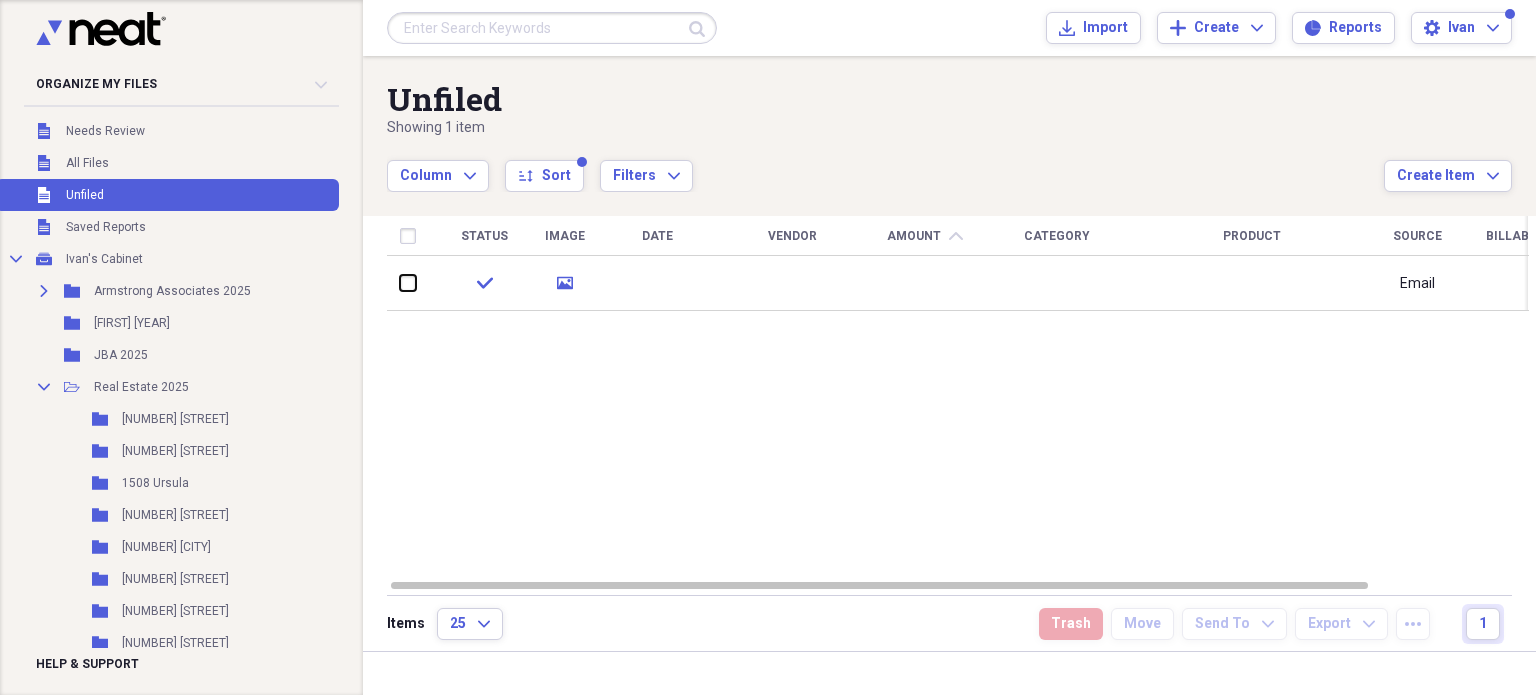 click at bounding box center (400, 283) 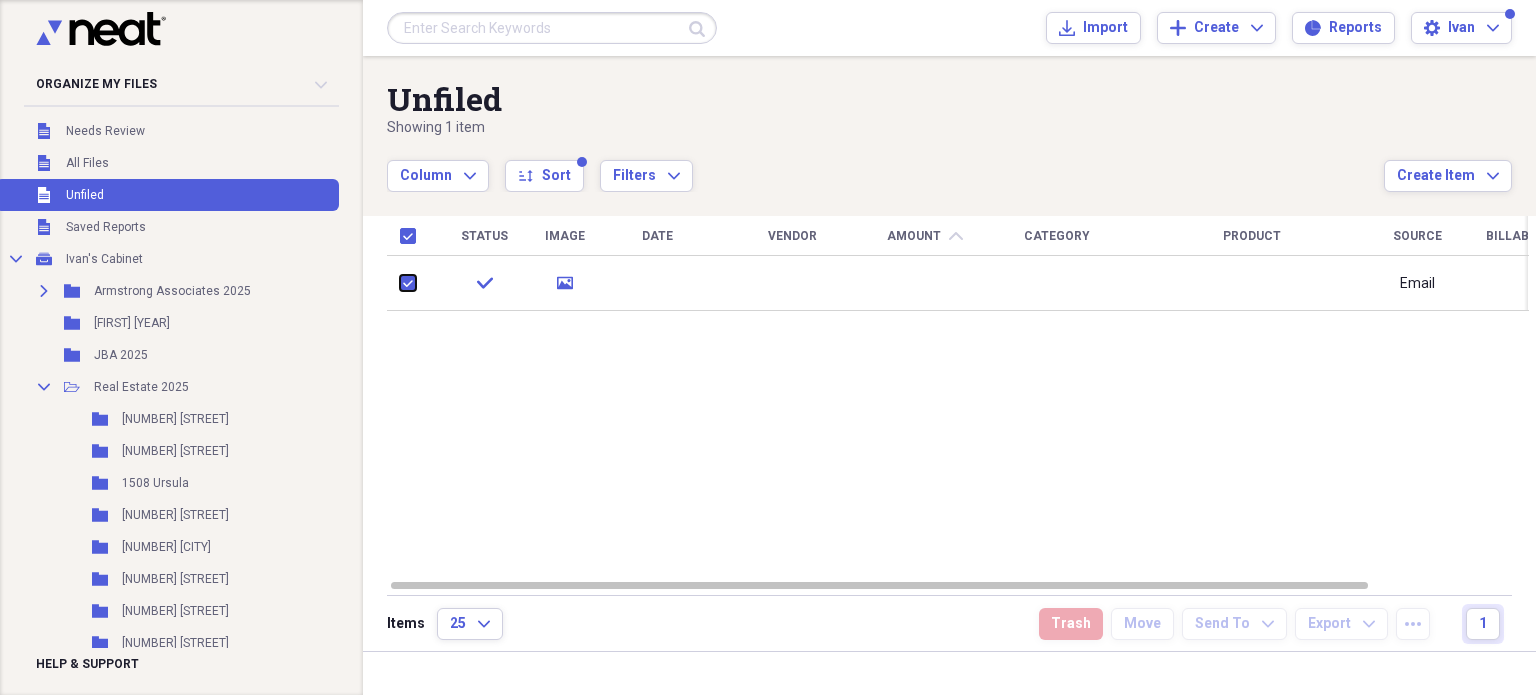 checkbox on "true" 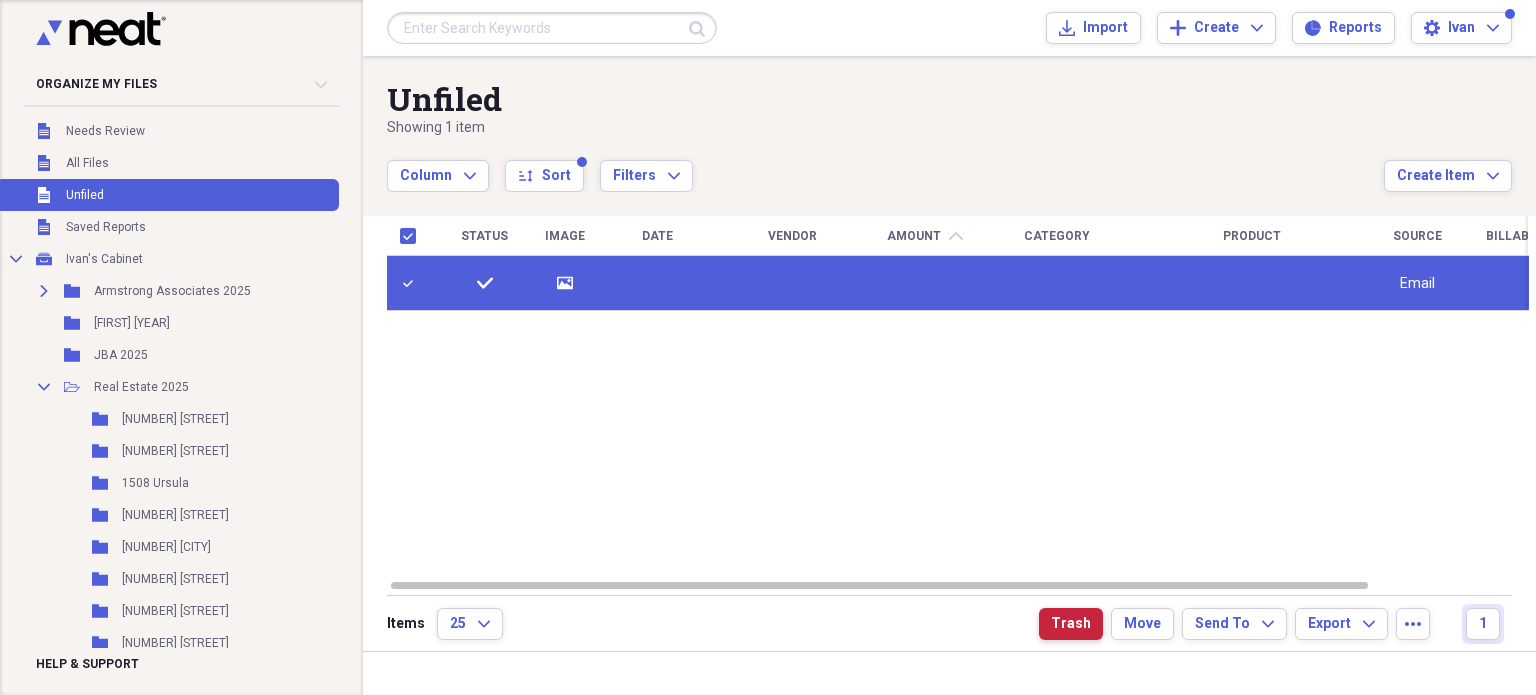 click on "Trash" at bounding box center (1071, 624) 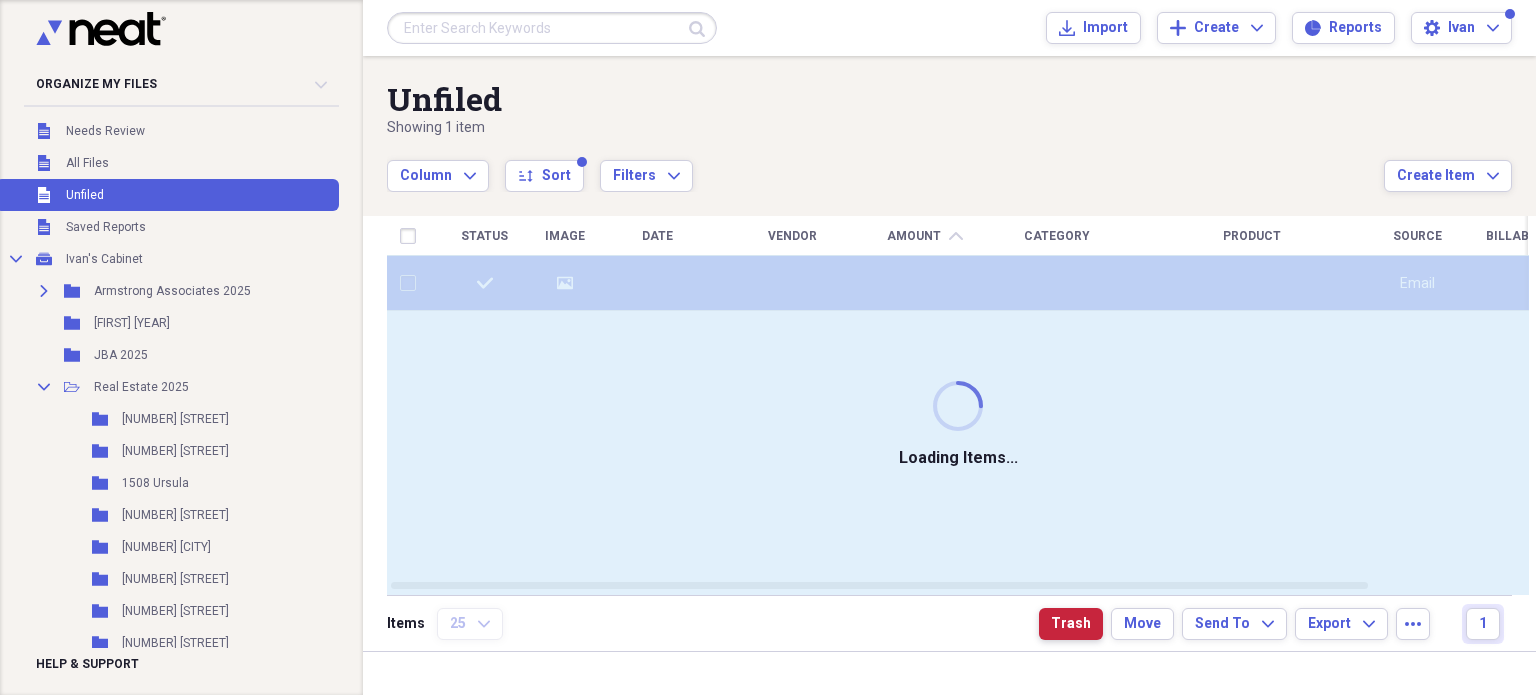 checkbox on "false" 